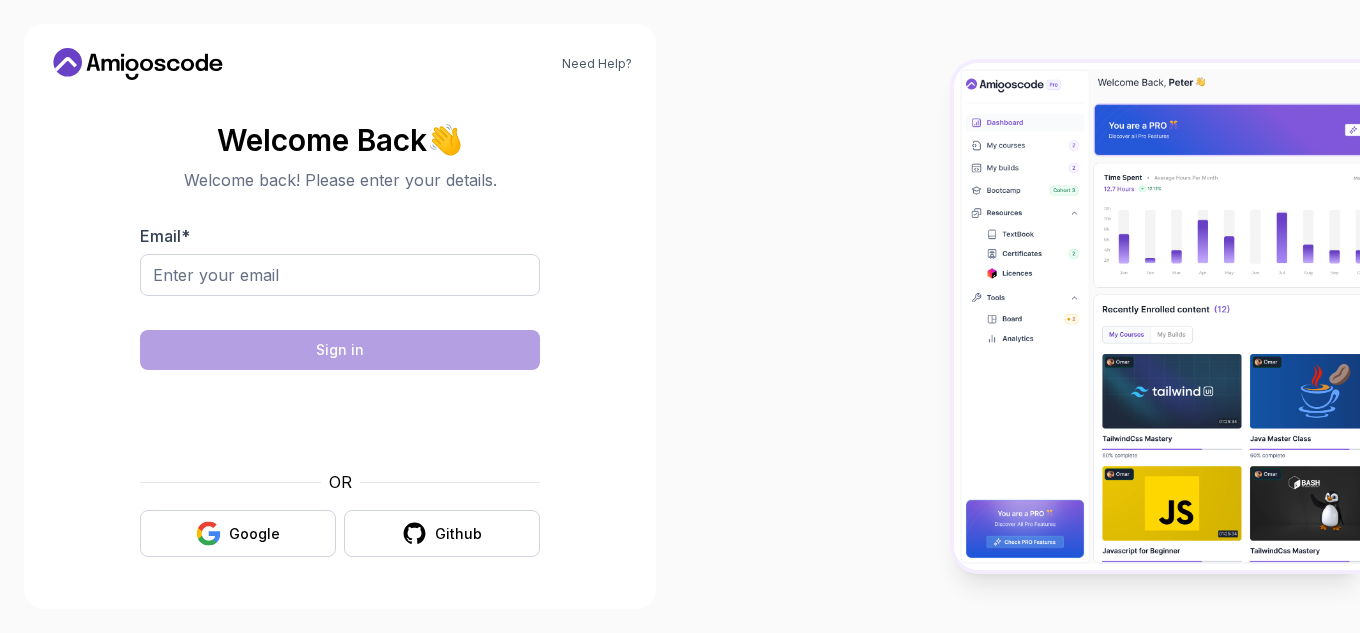 scroll, scrollTop: 0, scrollLeft: 0, axis: both 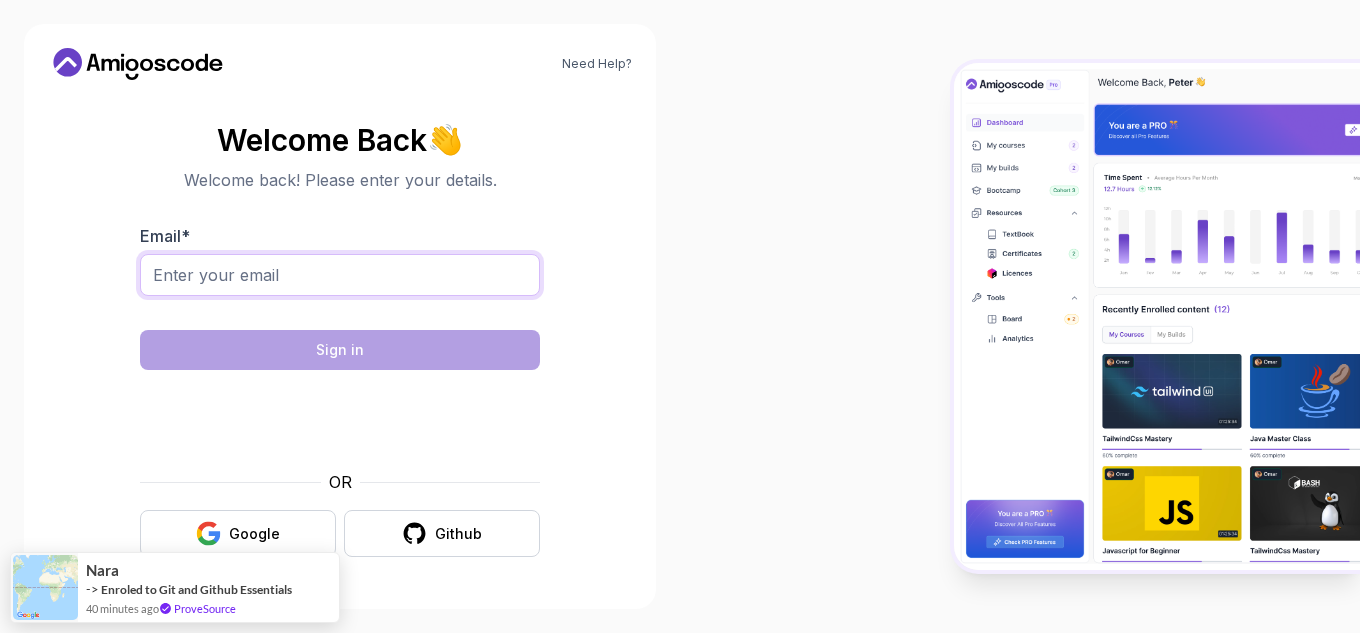 click on "Email *" at bounding box center (340, 275) 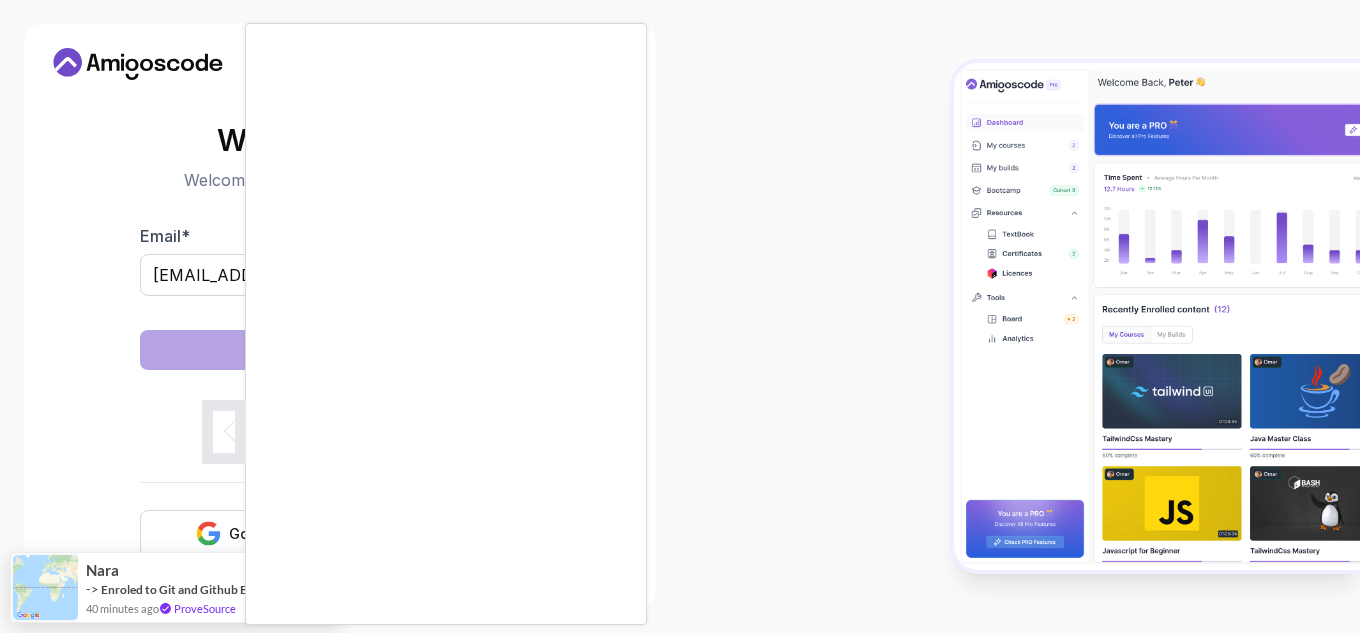 click on "Need Help? Welcome Back 👋 Welcome back! Please enter your details. Email * [EMAIL_ADDRESS][DOMAIN_NAME] Sign in OR Google Github nara ->   Enroled to Git and Github Essentials 40 minutes ago     ProveSource" at bounding box center [680, 316] 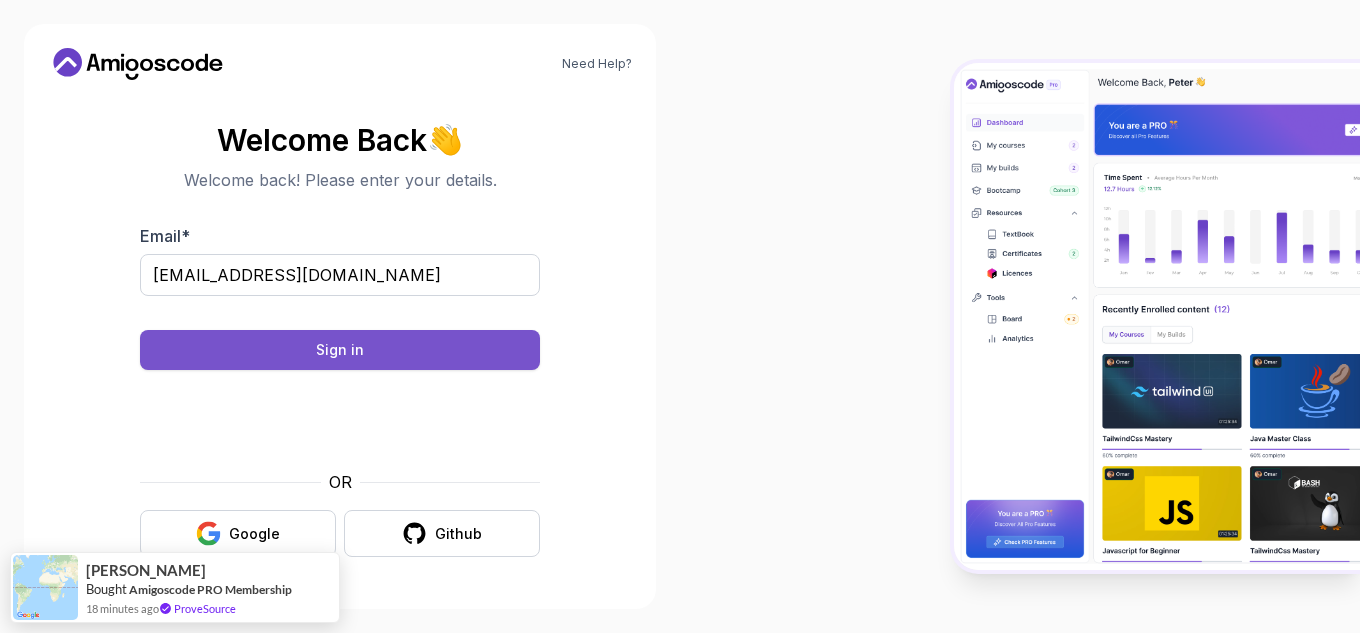click on "Sign in" at bounding box center (340, 350) 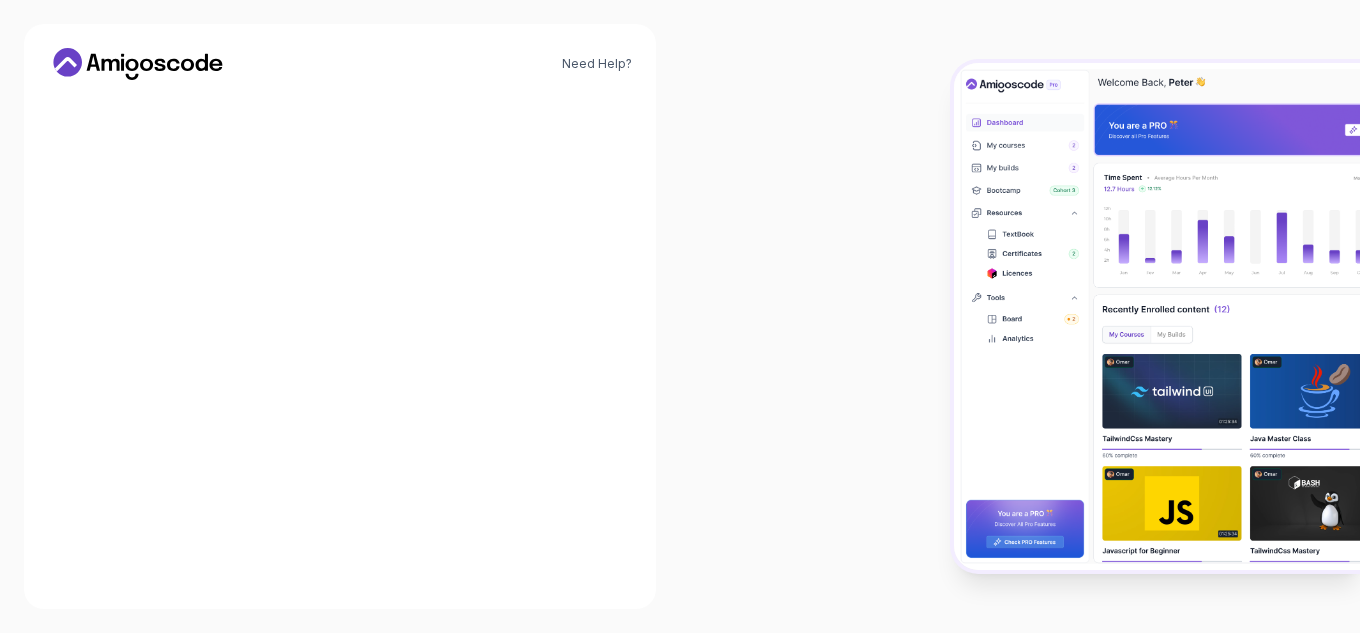 scroll, scrollTop: 0, scrollLeft: 0, axis: both 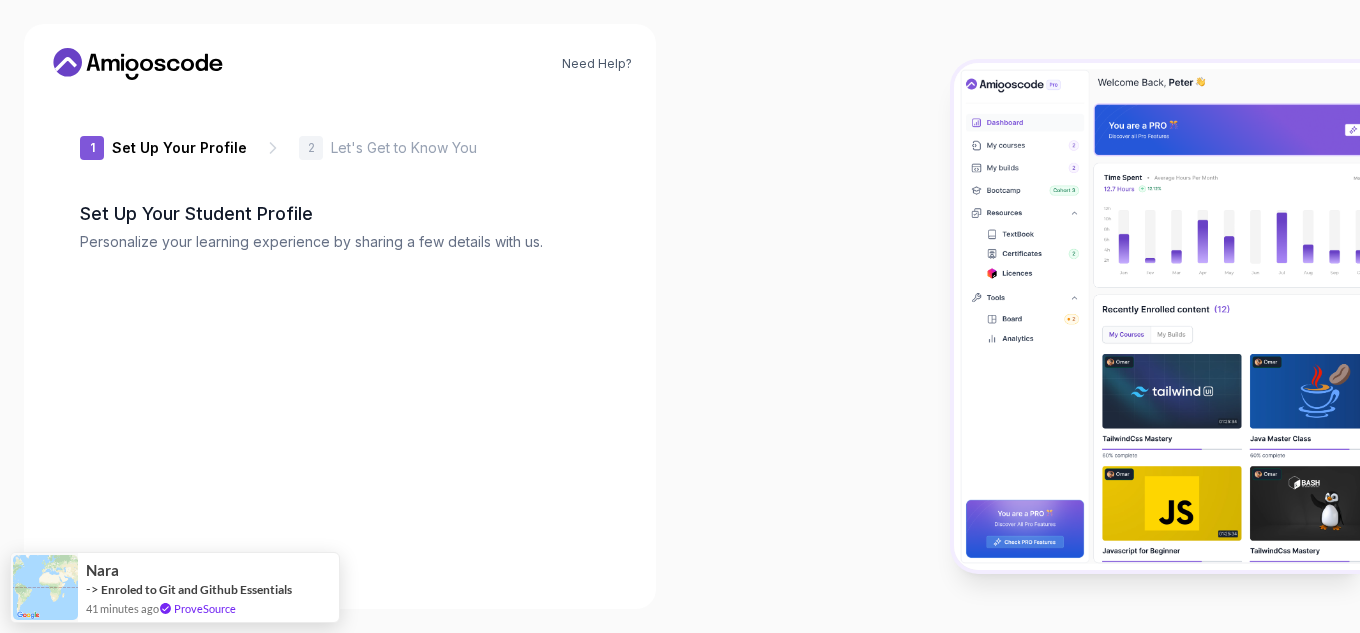 type on "wildbeetle528bd" 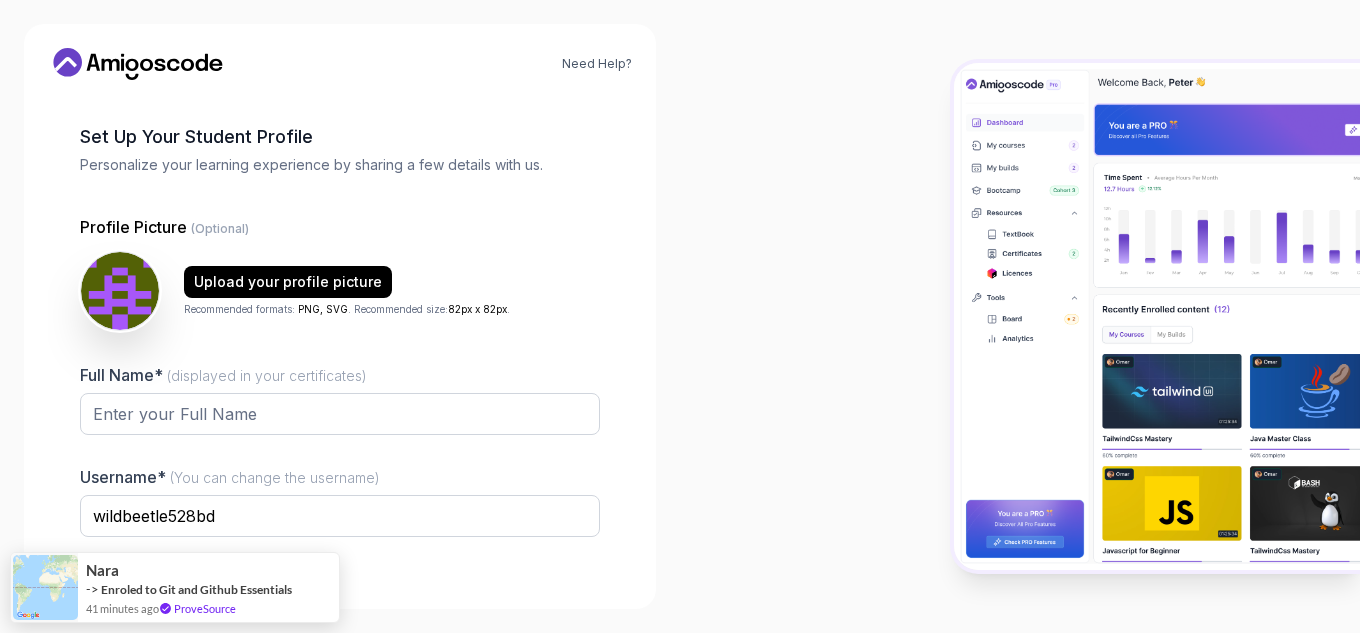 scroll, scrollTop: 201, scrollLeft: 0, axis: vertical 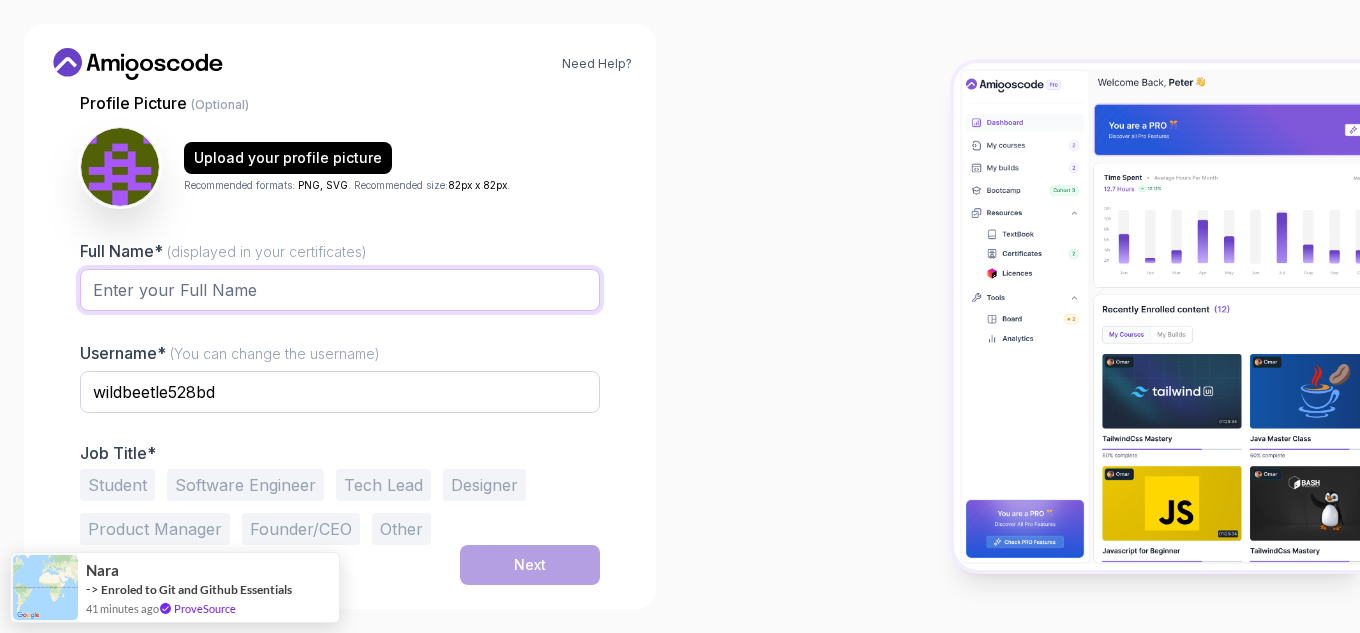 click on "Full Name*   (displayed in your certificates)" at bounding box center (340, 290) 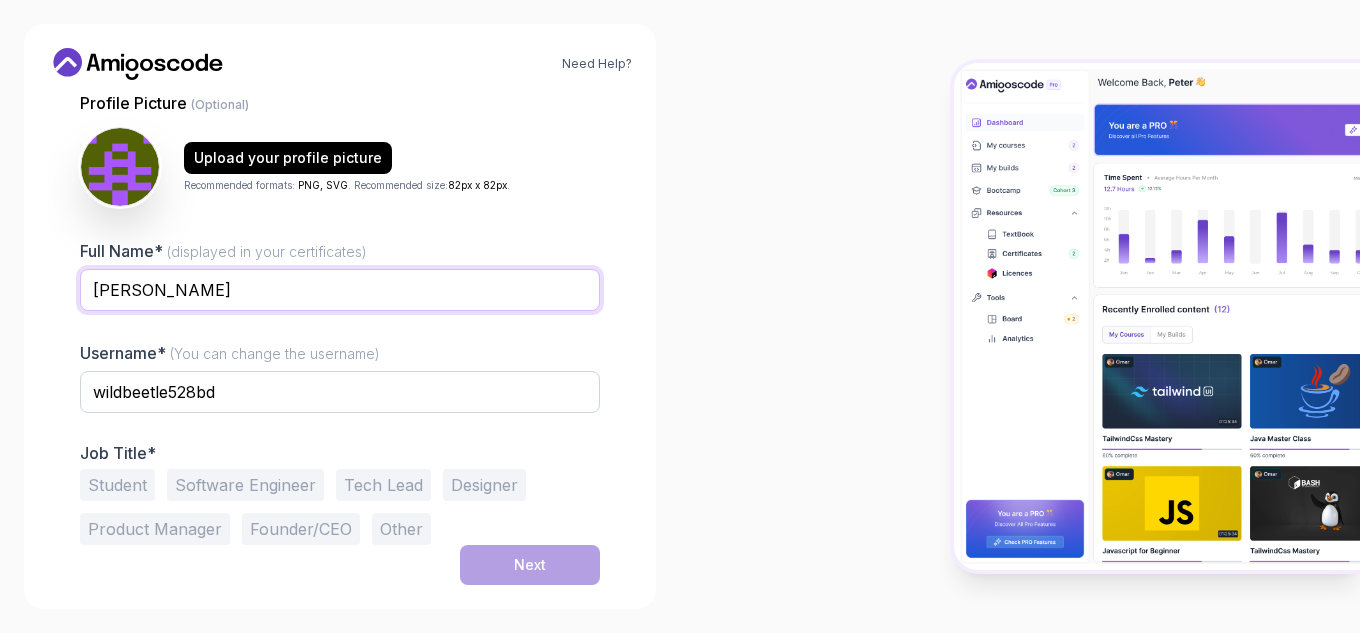 type on "Aziz" 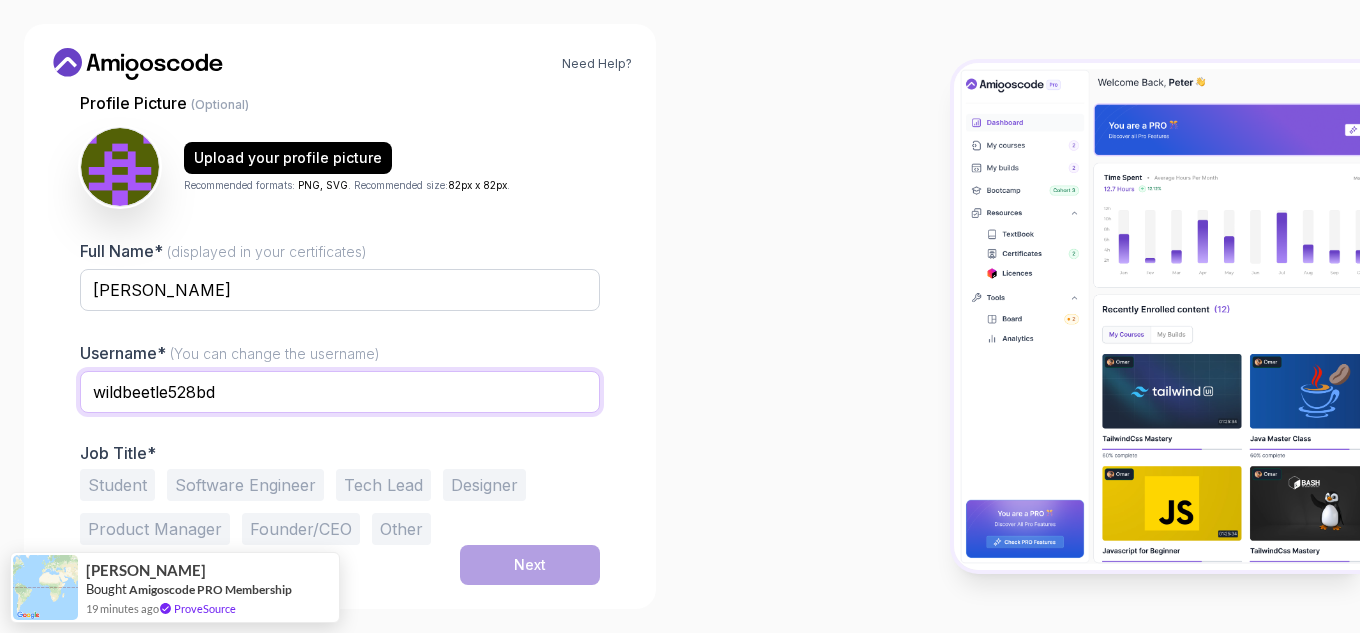 click on "wildbeetle528bd" at bounding box center (340, 392) 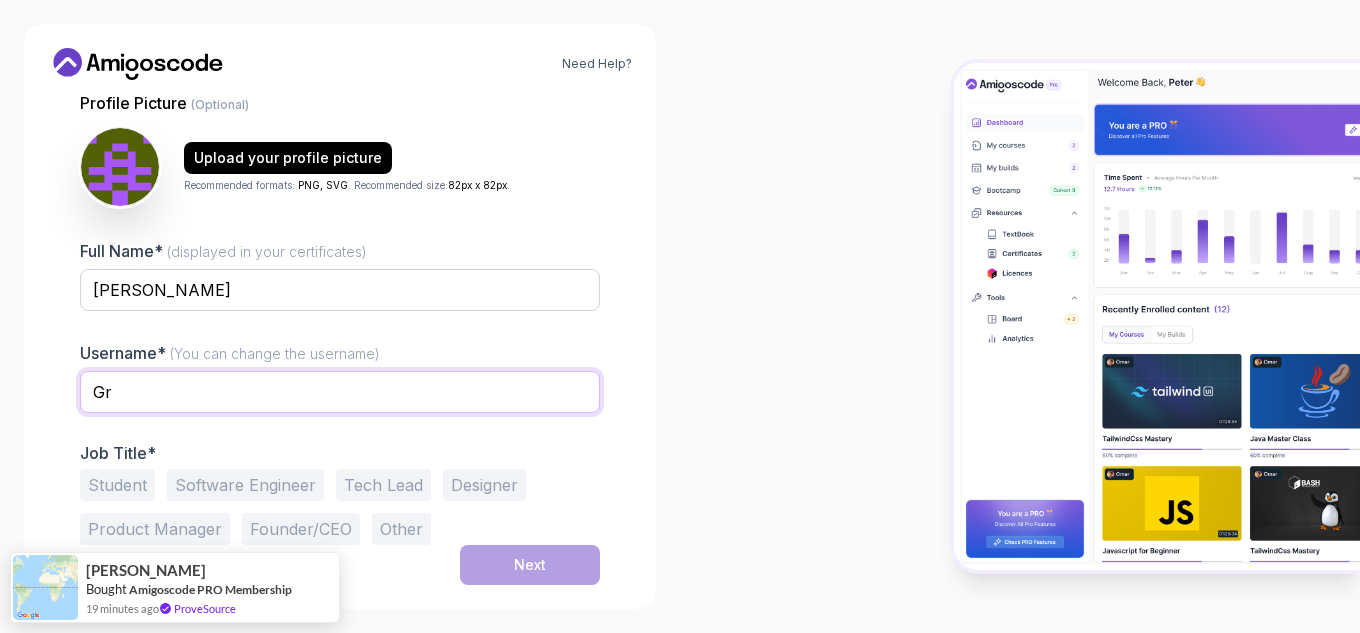 type on "G" 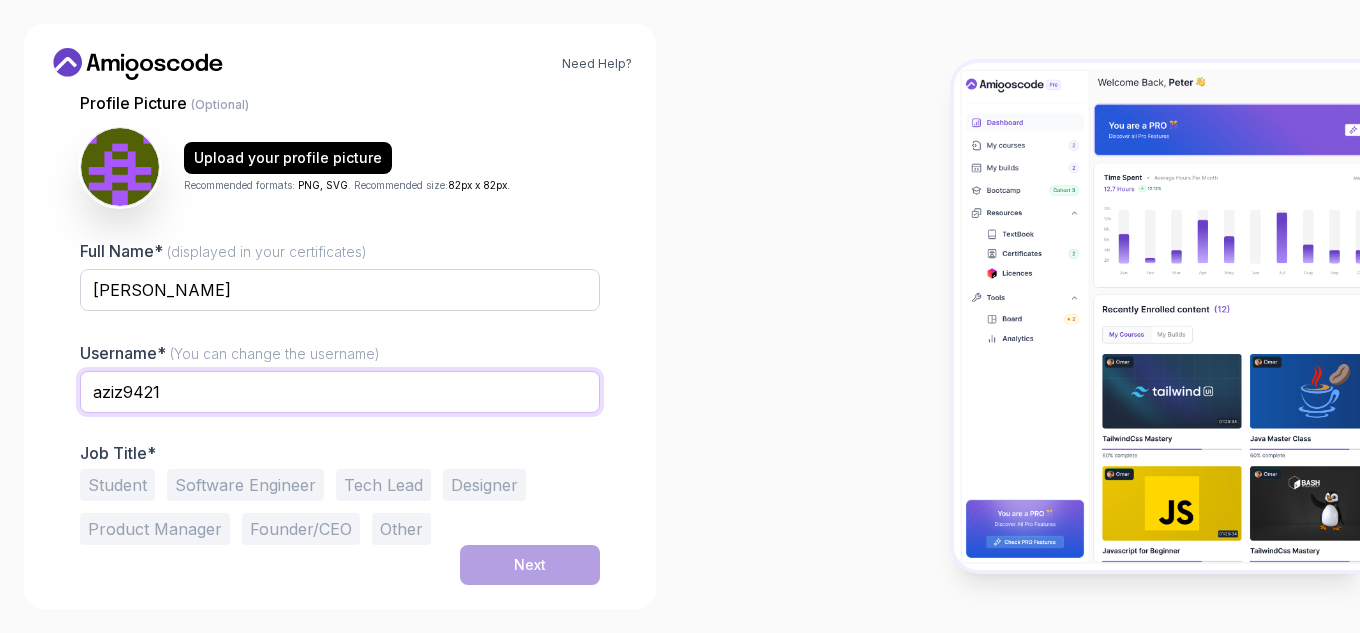 type on "aziz9421" 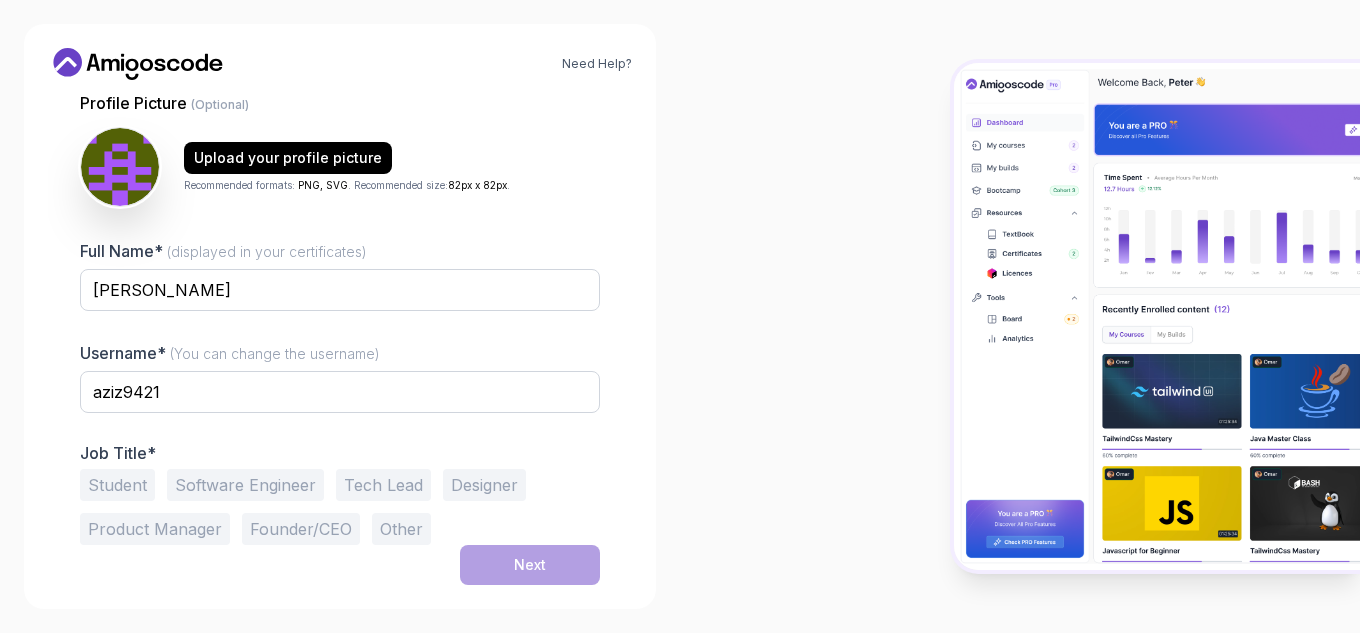 click on "Student" at bounding box center [117, 485] 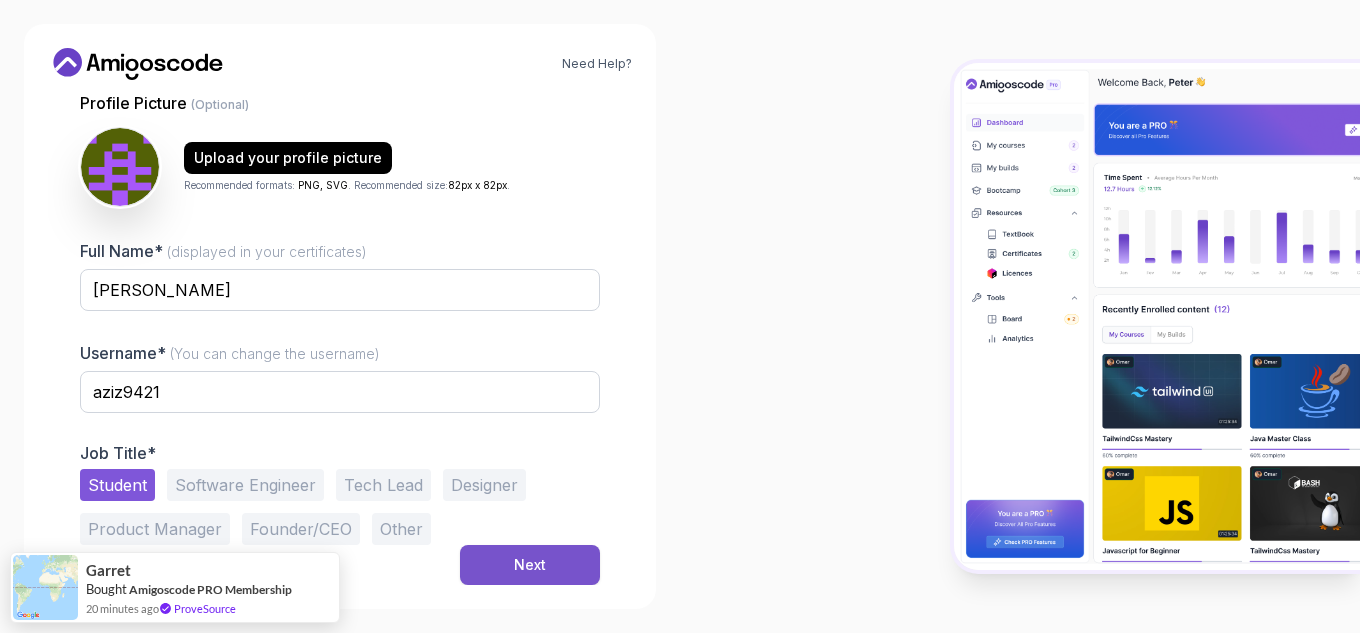 click on "Next" at bounding box center [530, 565] 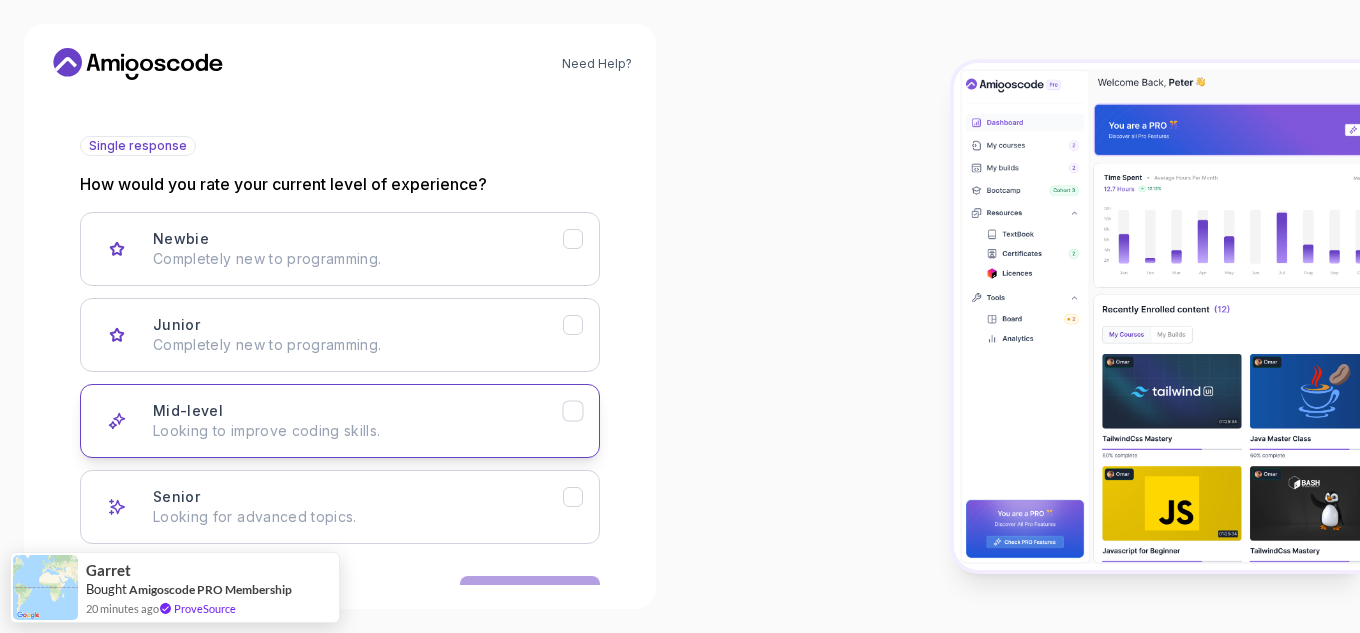 click on "Looking to improve coding skills." at bounding box center (358, 431) 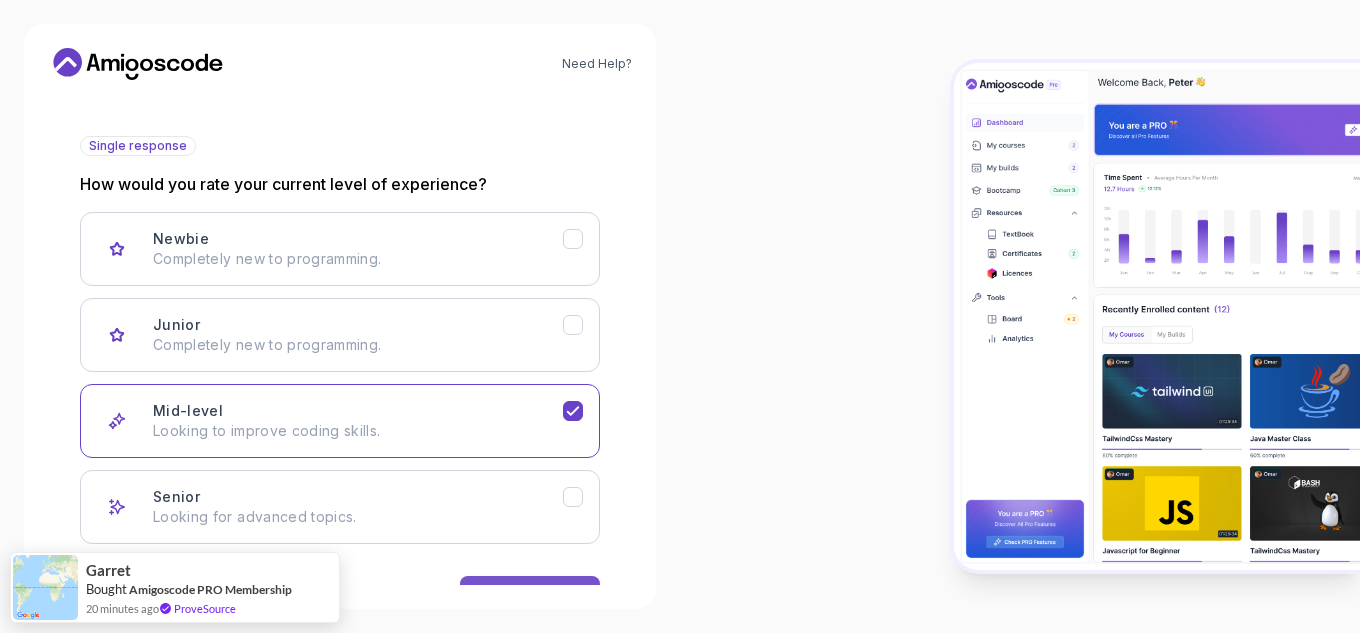 click on "Next" at bounding box center [530, 596] 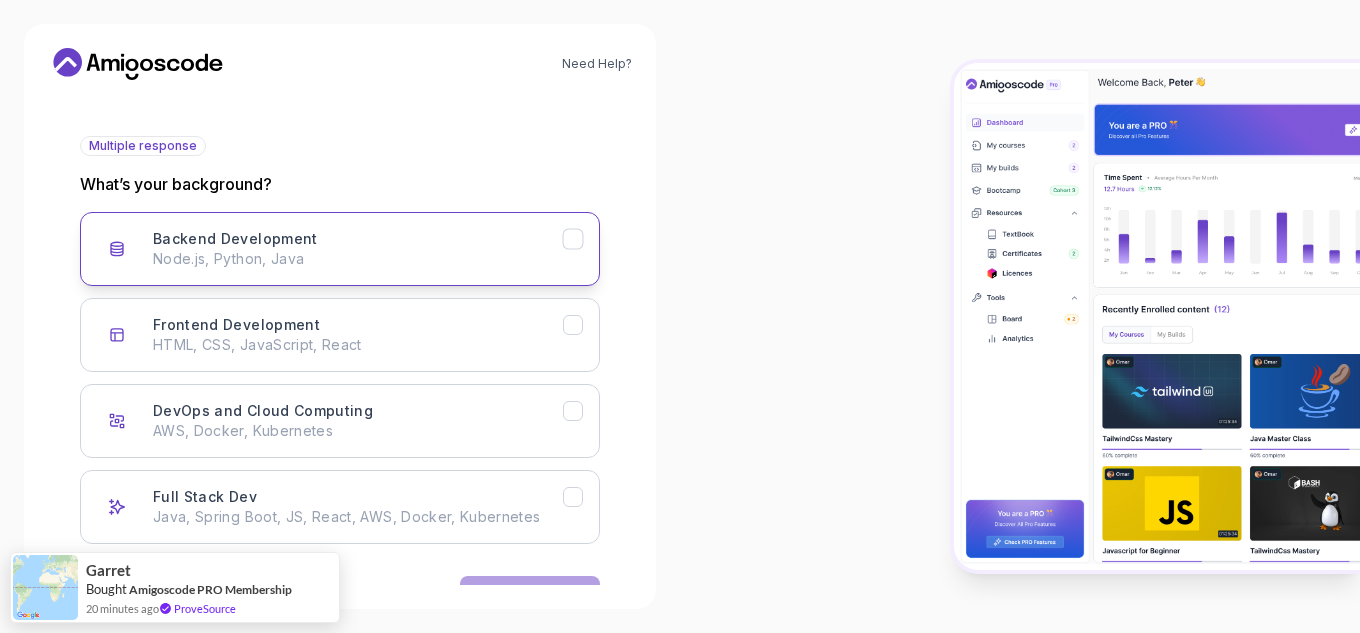 click on "Backend Development Node.js, Python, Java" at bounding box center [358, 249] 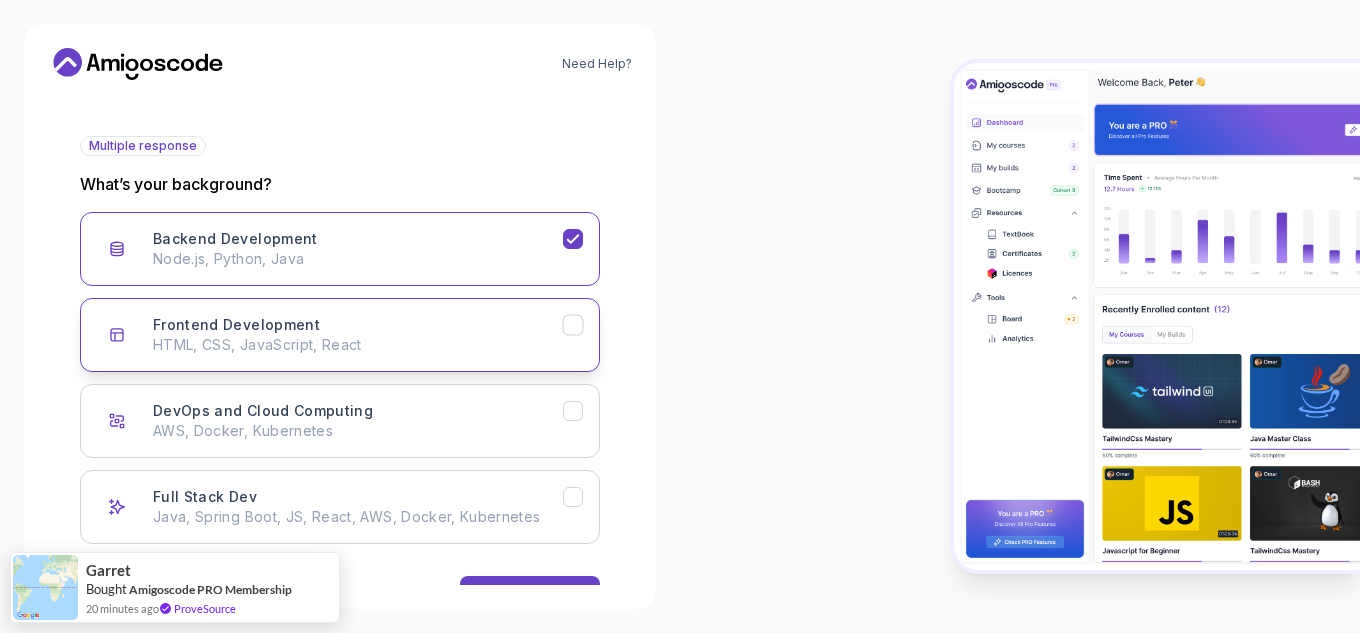 click 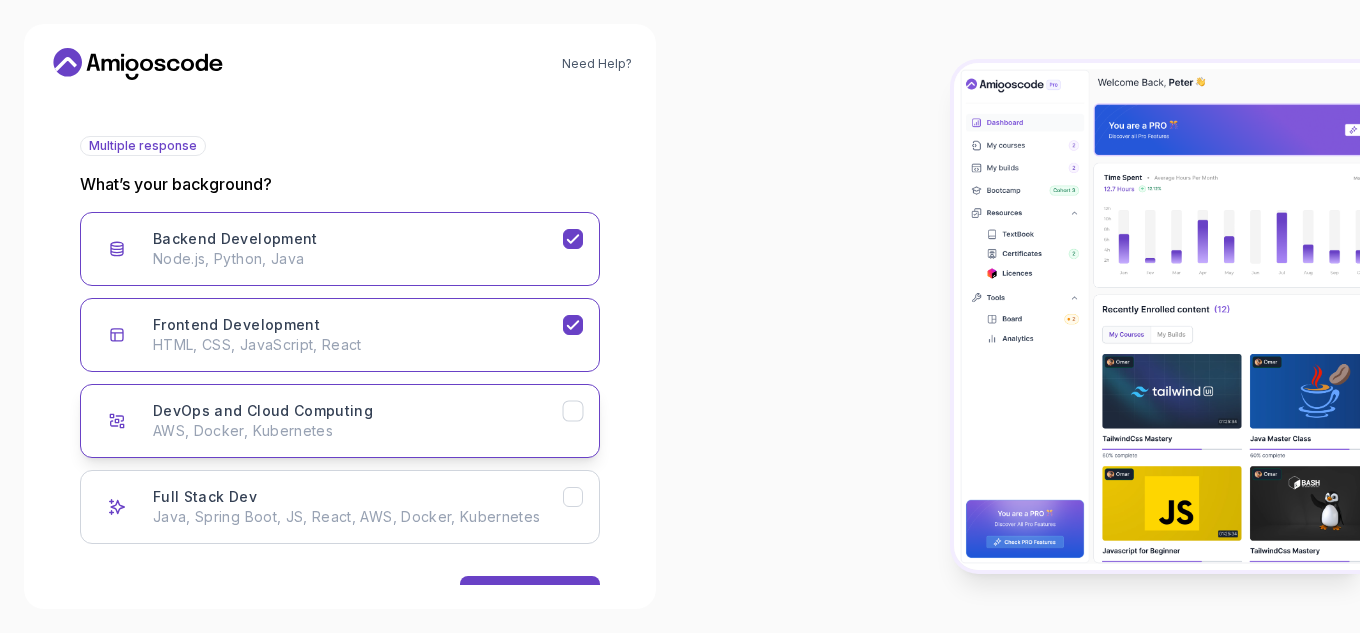 click on "DevOps and Cloud Computing AWS, Docker, Kubernetes" at bounding box center [340, 421] 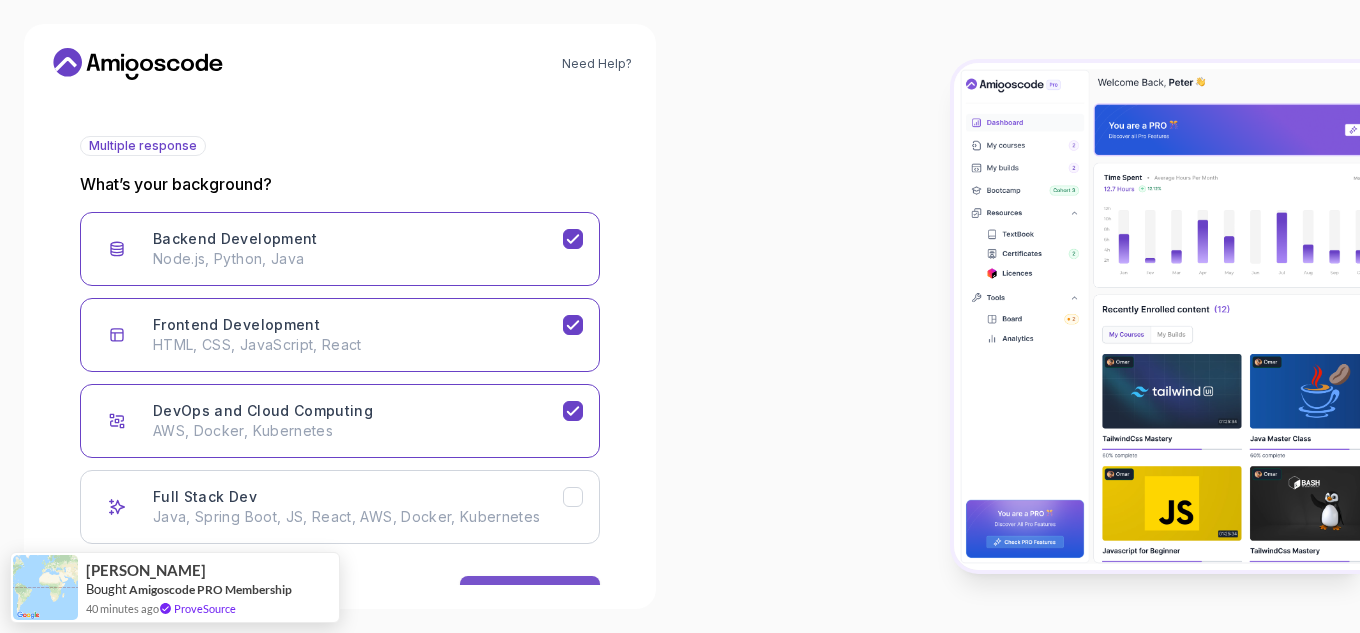 drag, startPoint x: 571, startPoint y: 509, endPoint x: 579, endPoint y: 576, distance: 67.47592 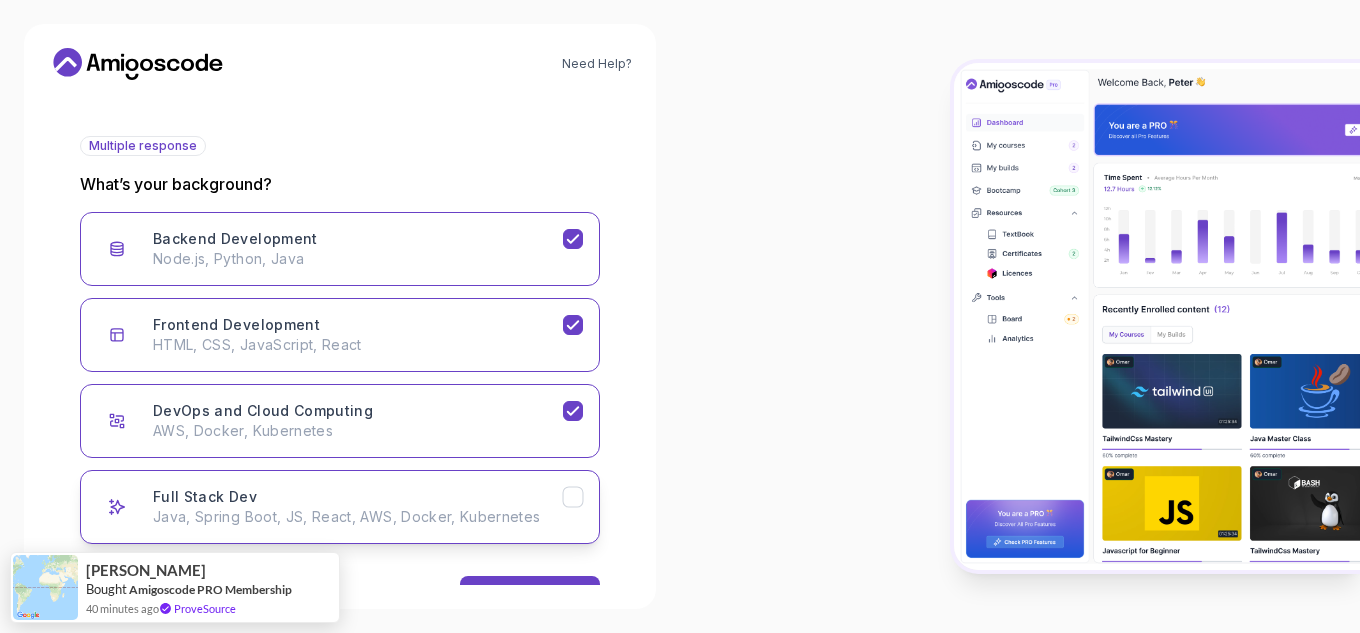 click 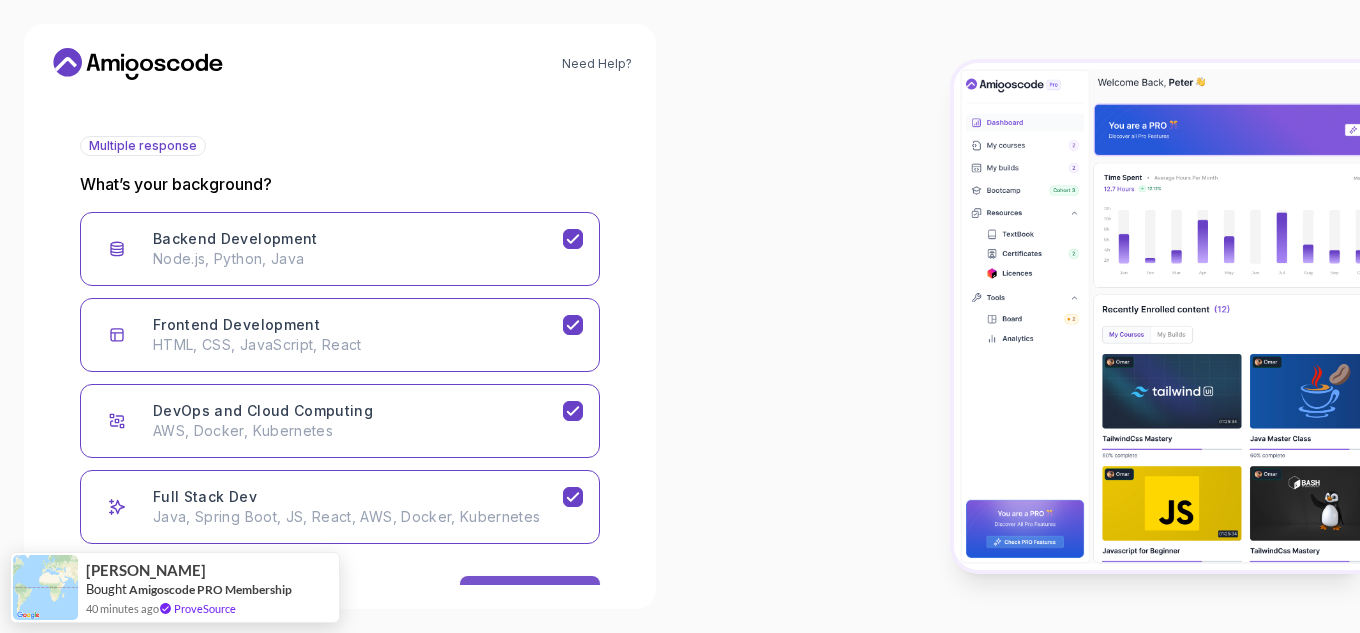 click on "Next" at bounding box center (530, 596) 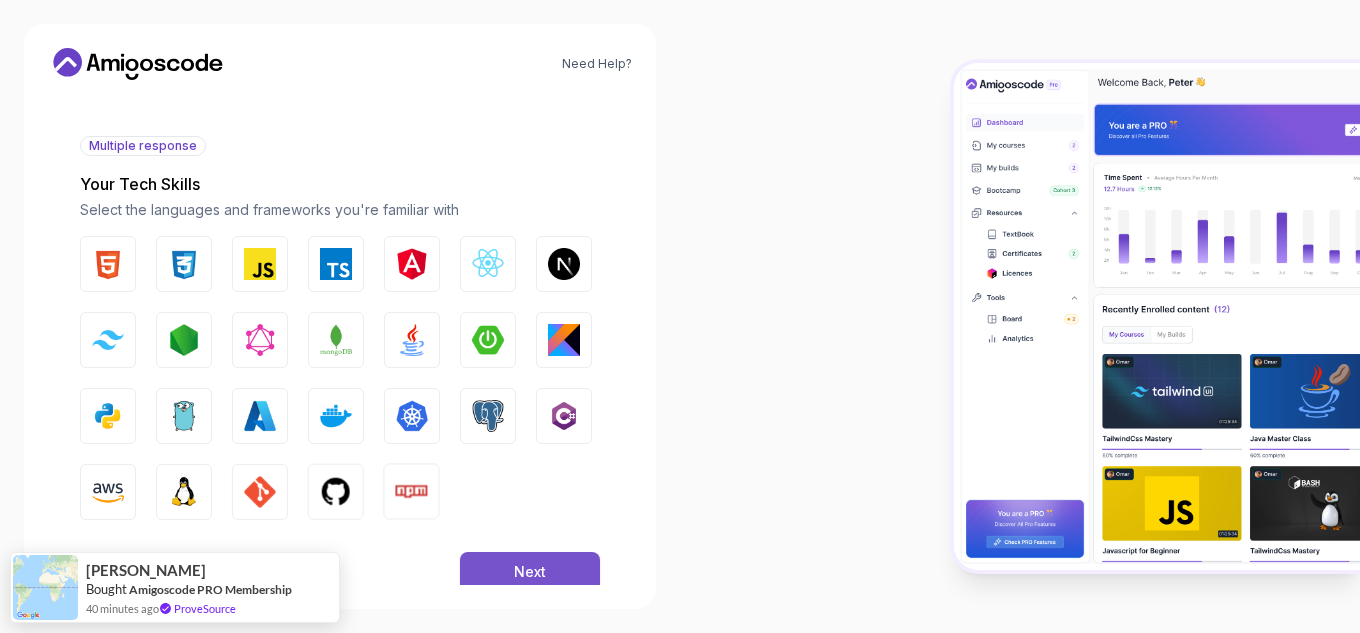click on "Next" at bounding box center [530, 572] 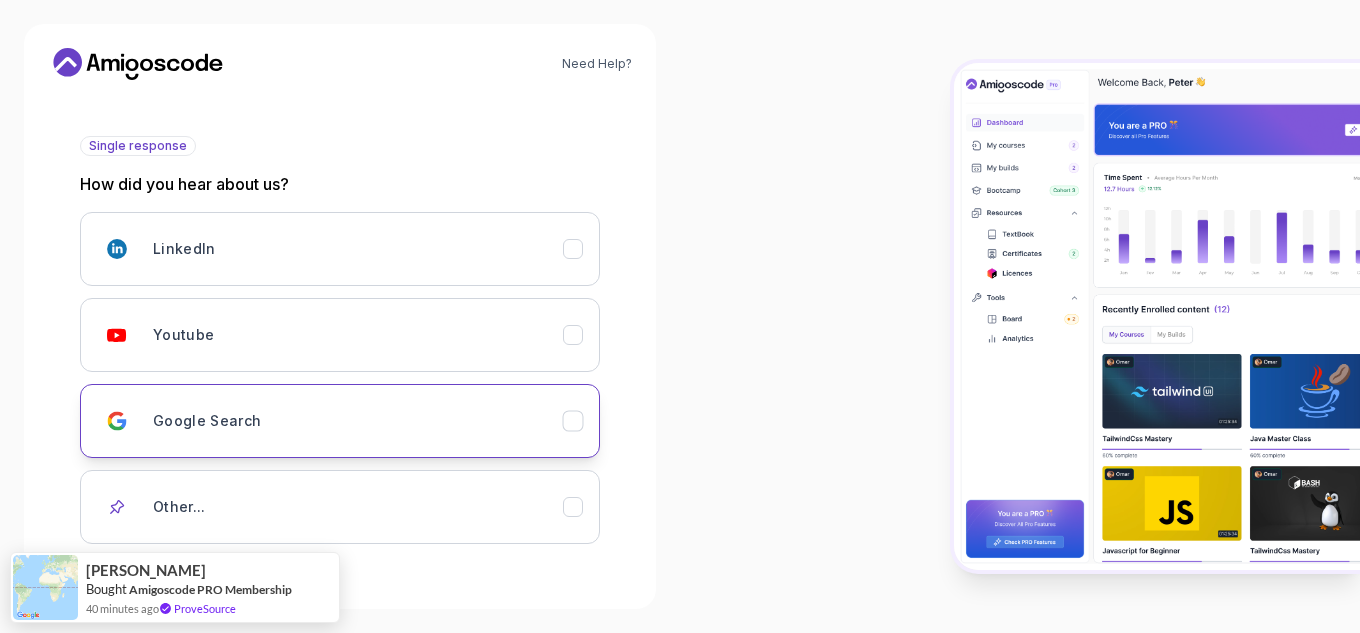 scroll, scrollTop: 276, scrollLeft: 0, axis: vertical 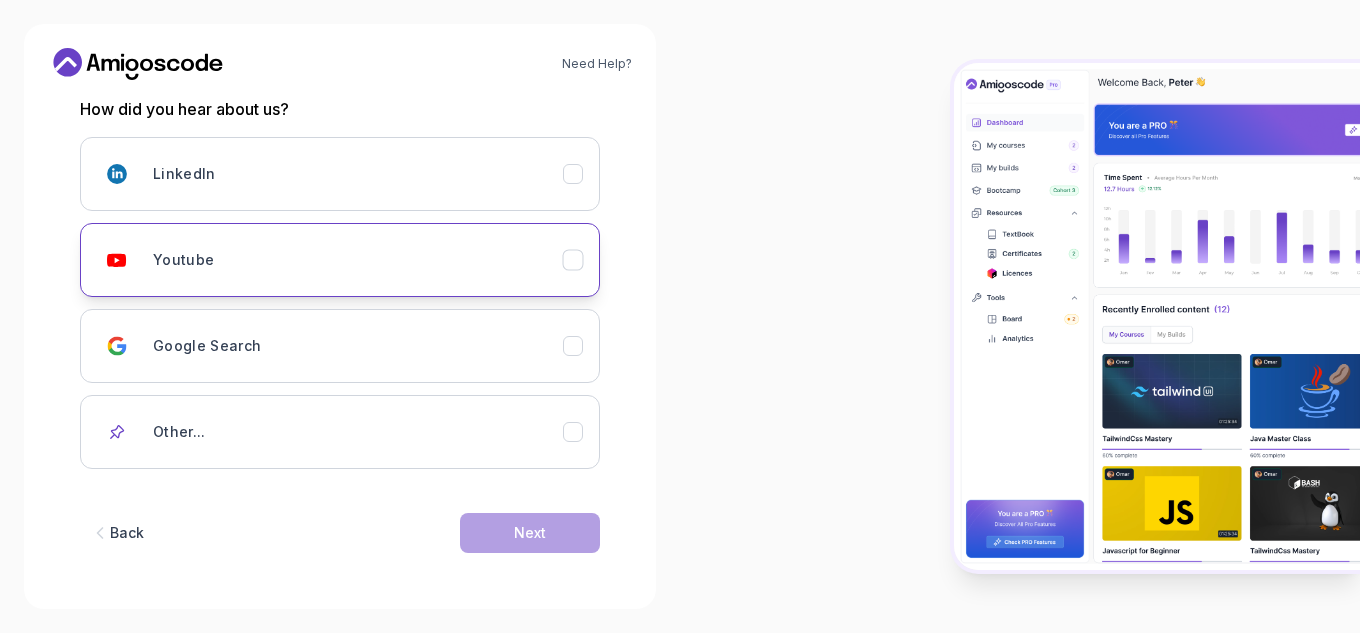 click on "Youtube" at bounding box center [358, 260] 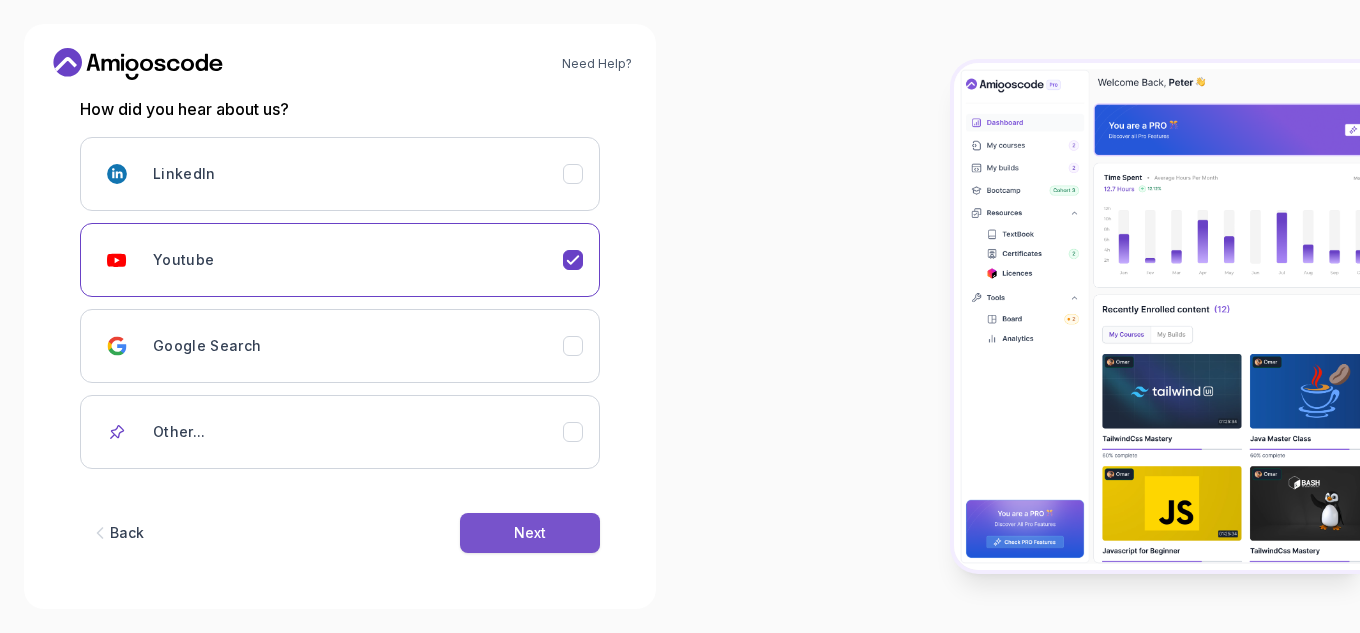 click on "Next" at bounding box center [530, 533] 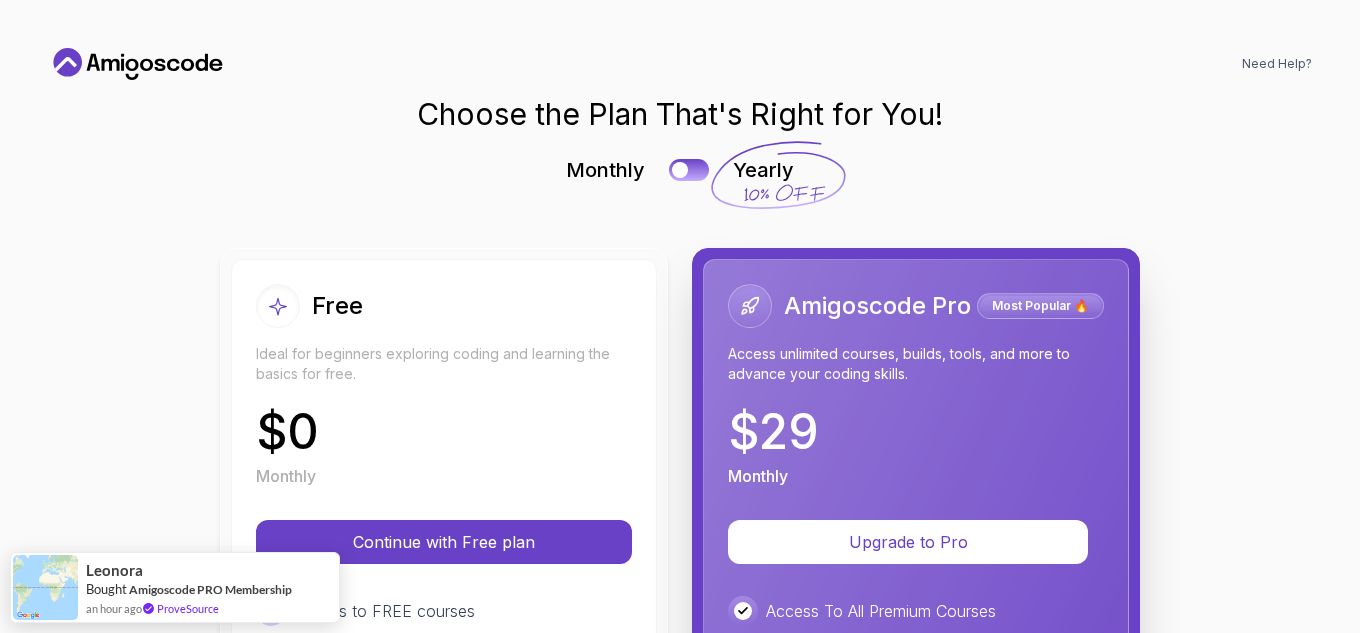 scroll, scrollTop: 0, scrollLeft: 0, axis: both 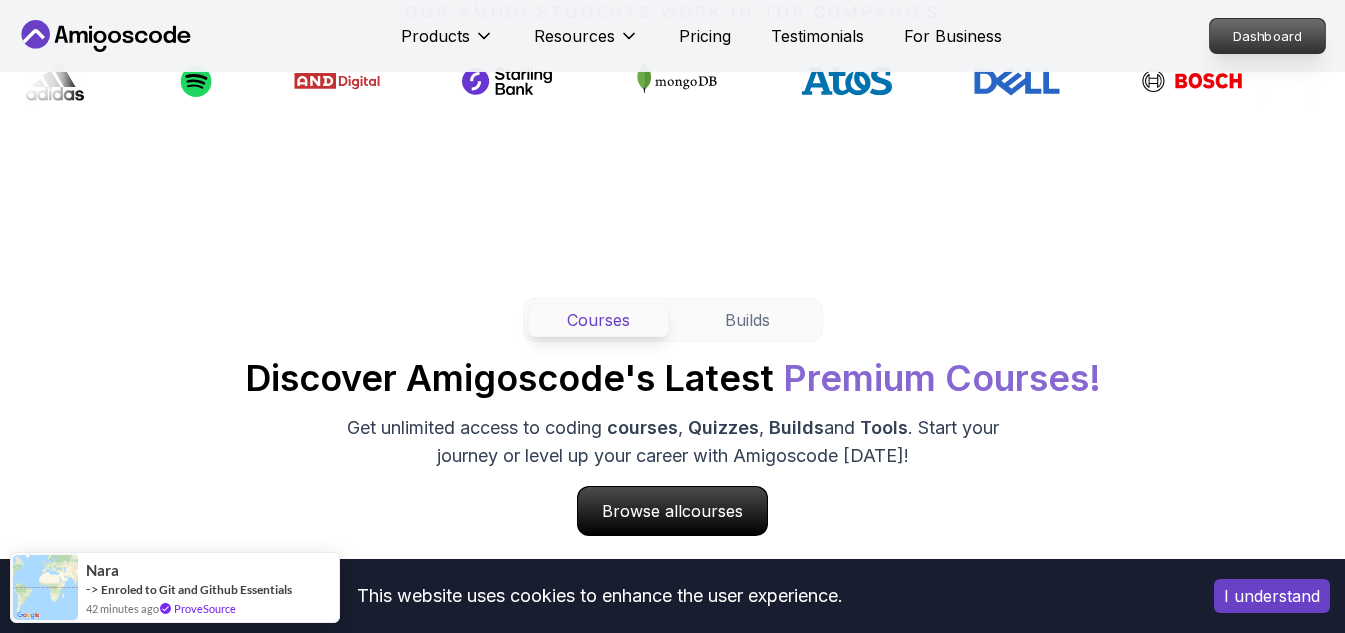click on "Dashboard" at bounding box center (1267, 36) 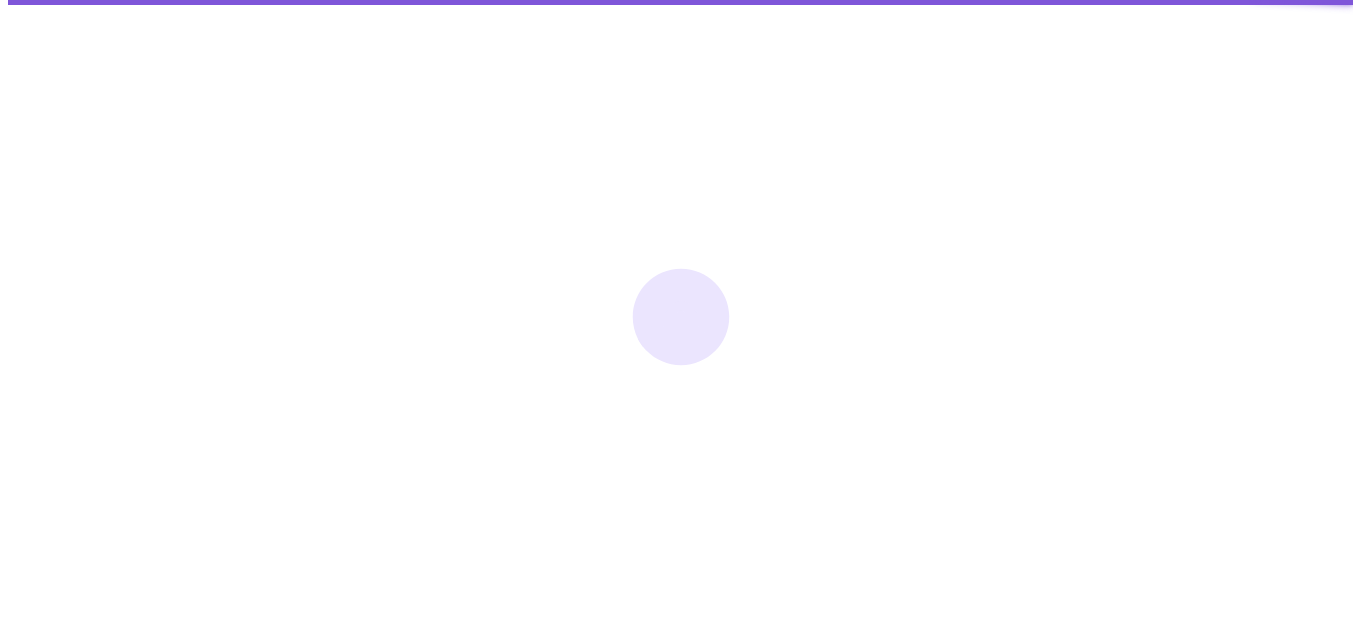 scroll, scrollTop: 0, scrollLeft: 0, axis: both 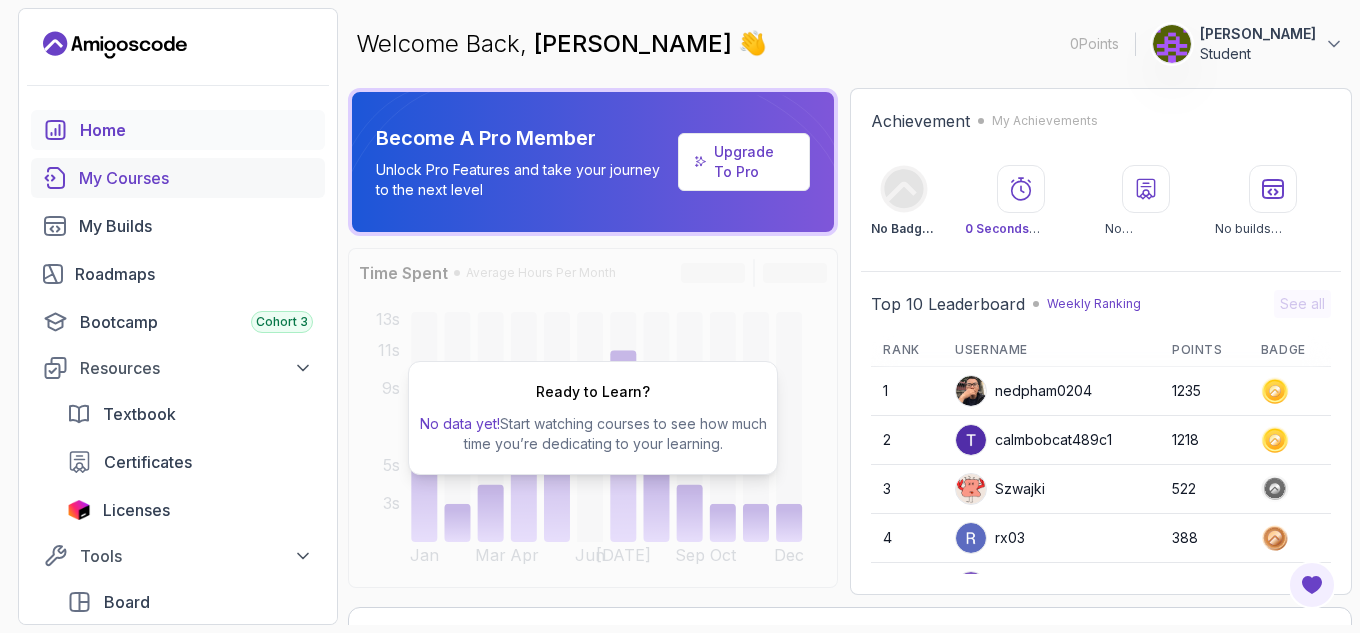 click on "My Courses" at bounding box center (196, 178) 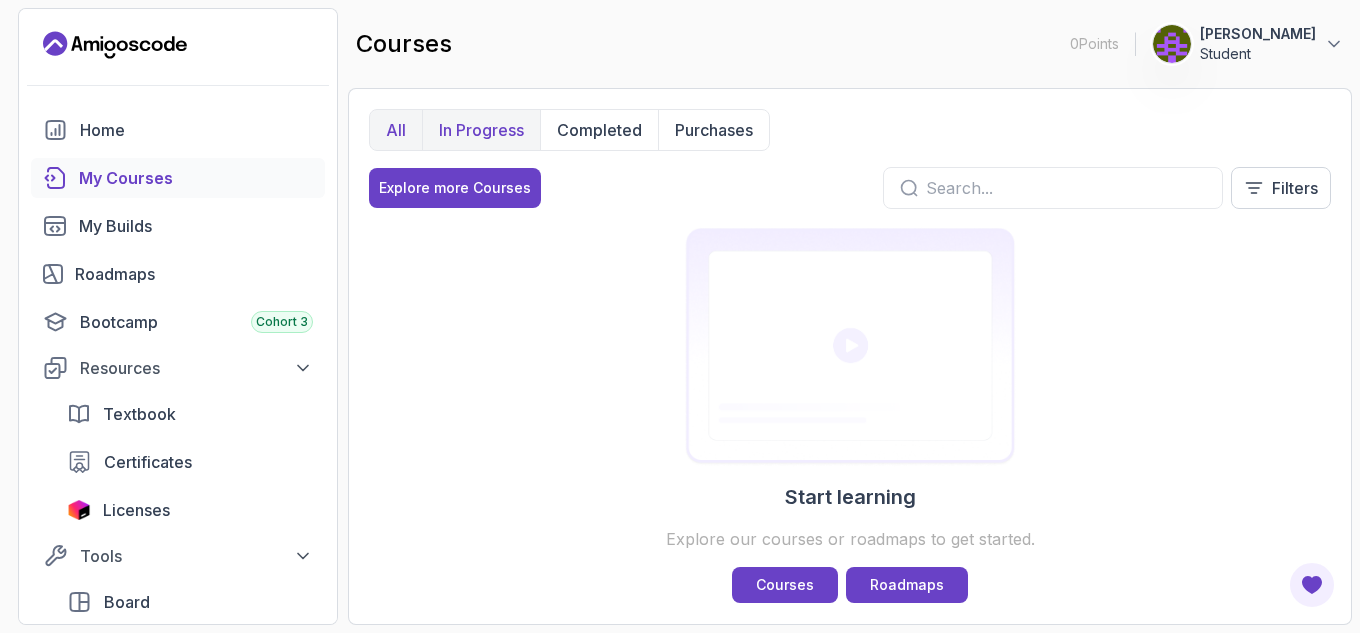 click on "In Progress" at bounding box center [481, 130] 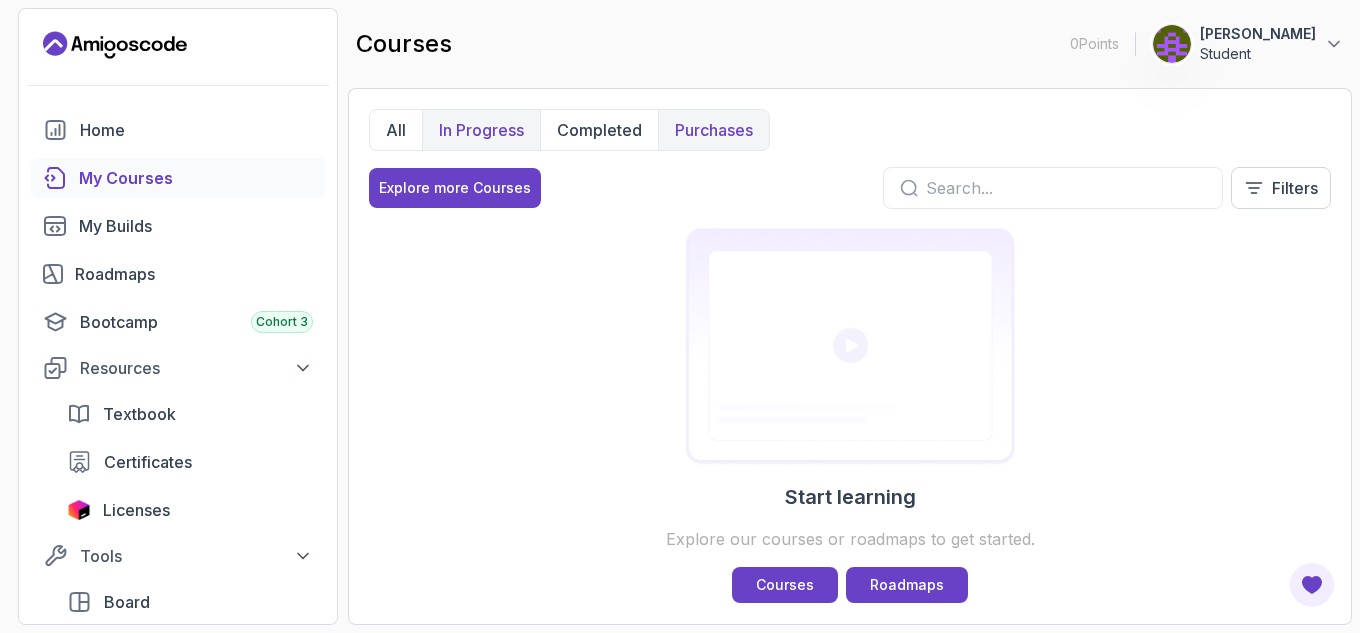 click on "Purchases" at bounding box center (714, 130) 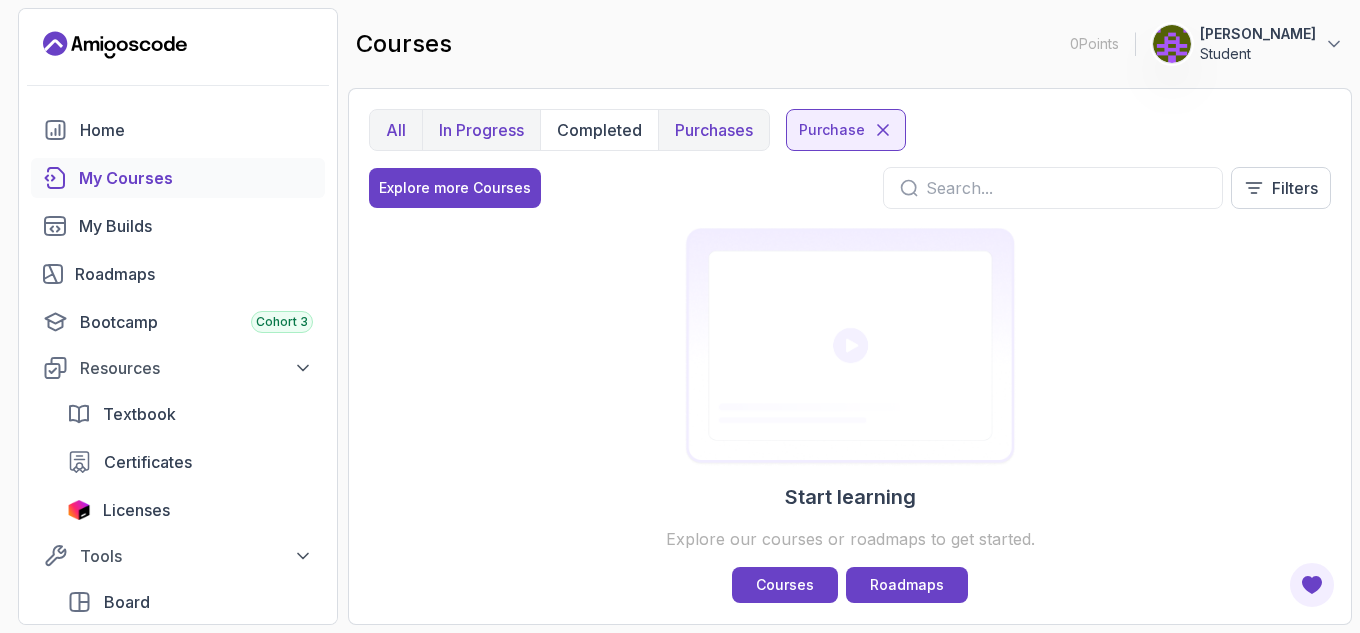 click on "All" at bounding box center [396, 130] 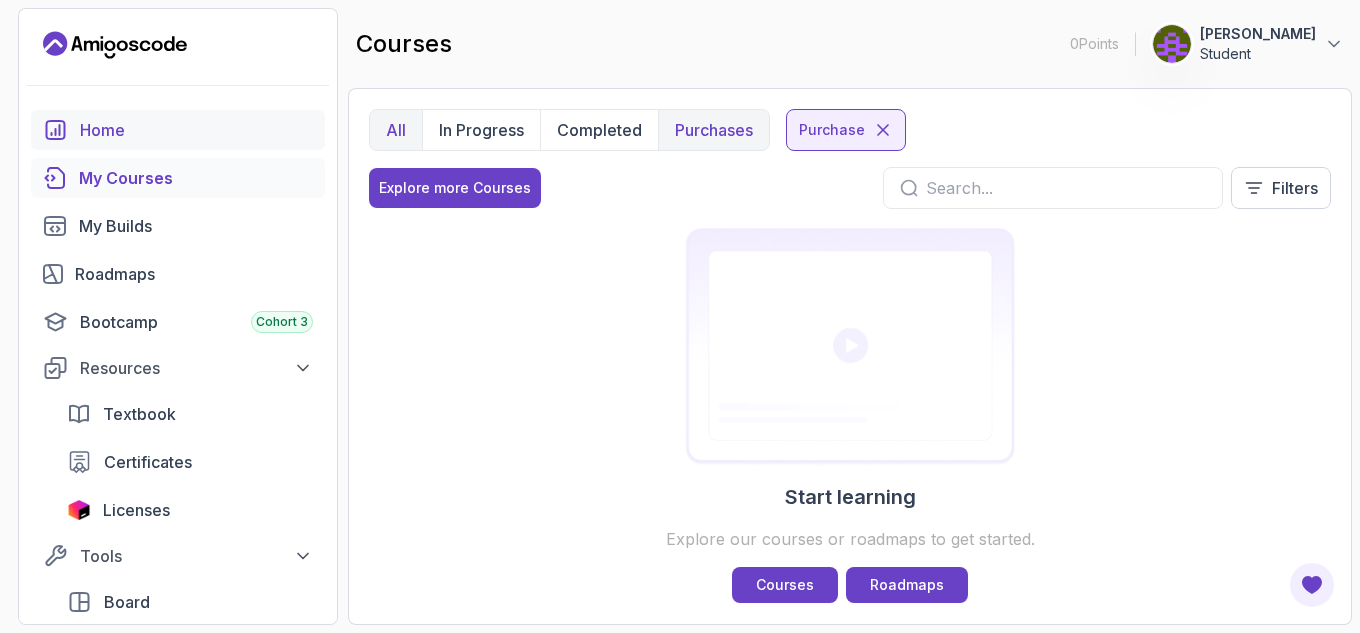 click on "Home" at bounding box center [196, 130] 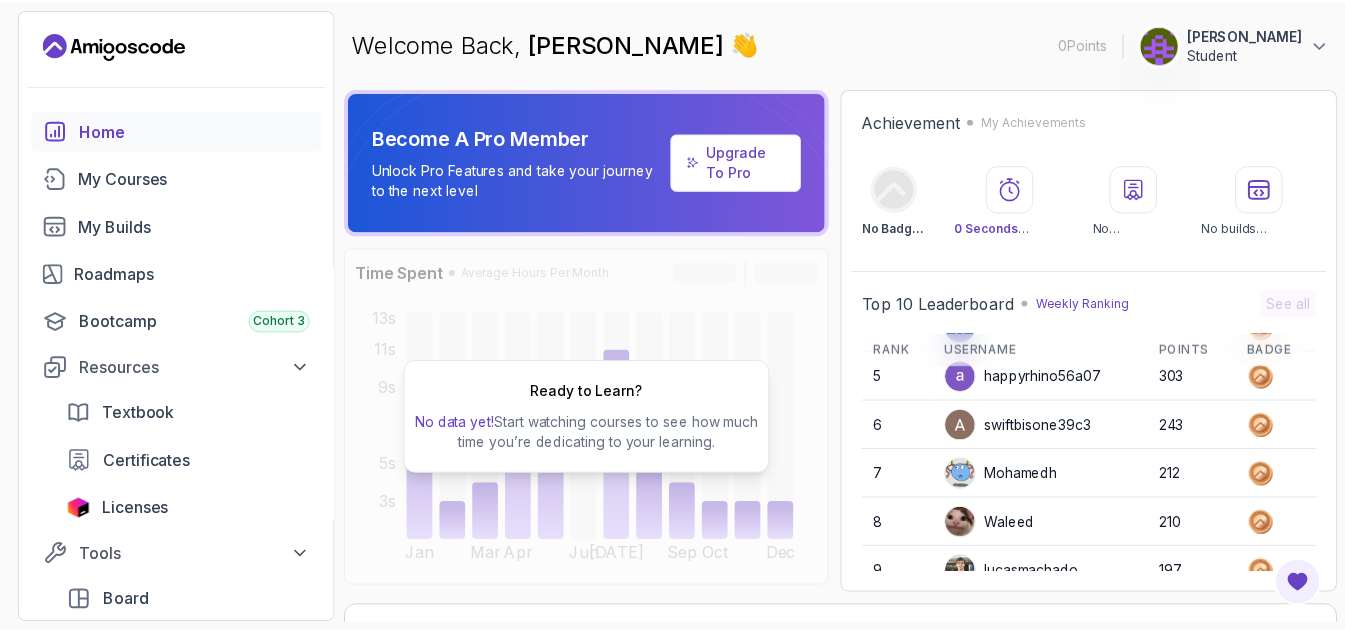 scroll, scrollTop: 280, scrollLeft: 0, axis: vertical 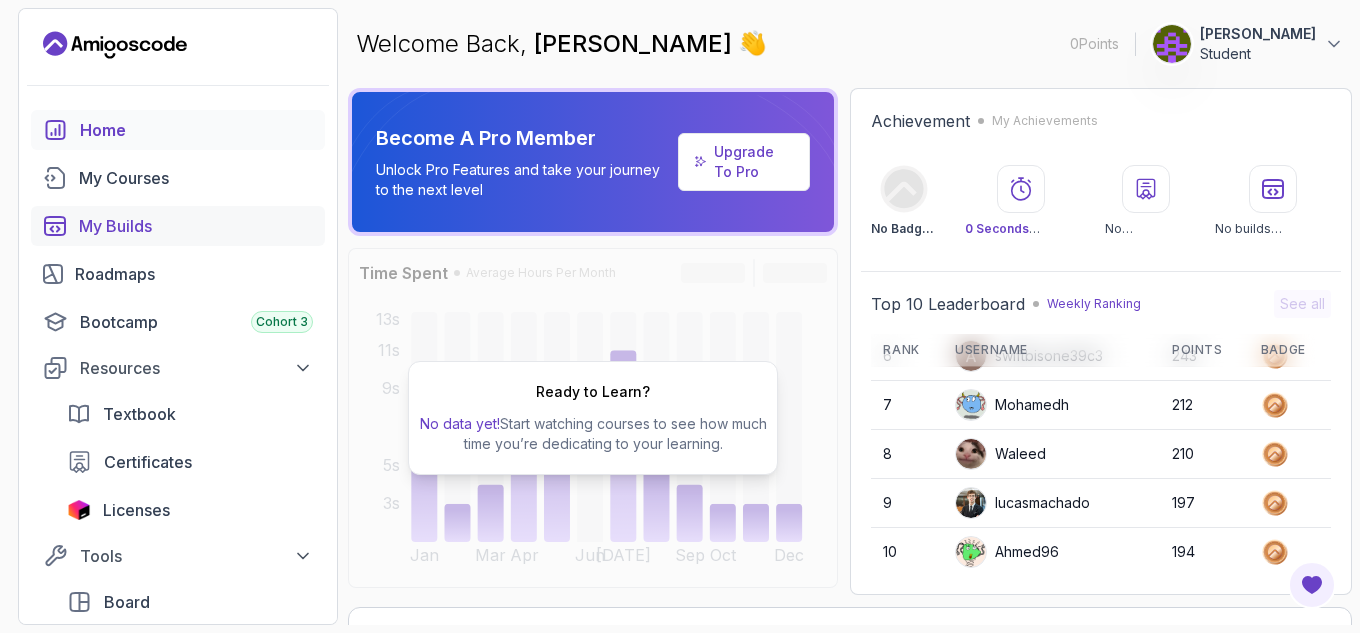 click on "My Builds" at bounding box center [196, 226] 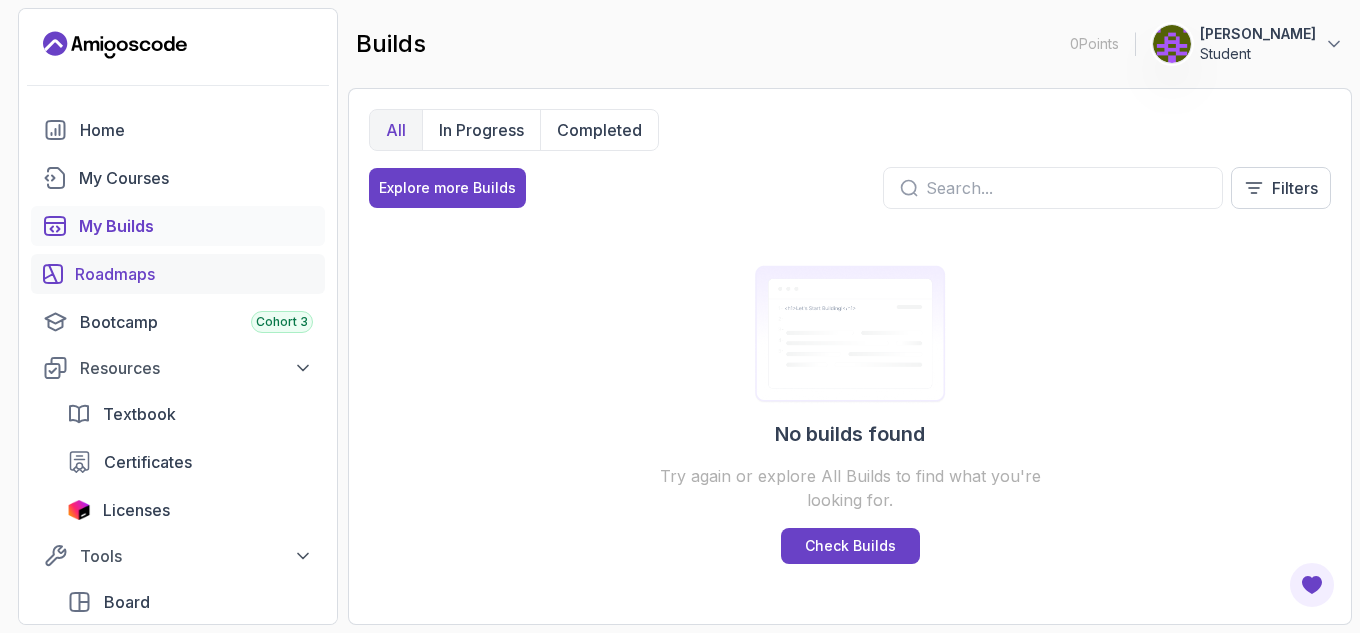 click on "Roadmaps" at bounding box center (194, 274) 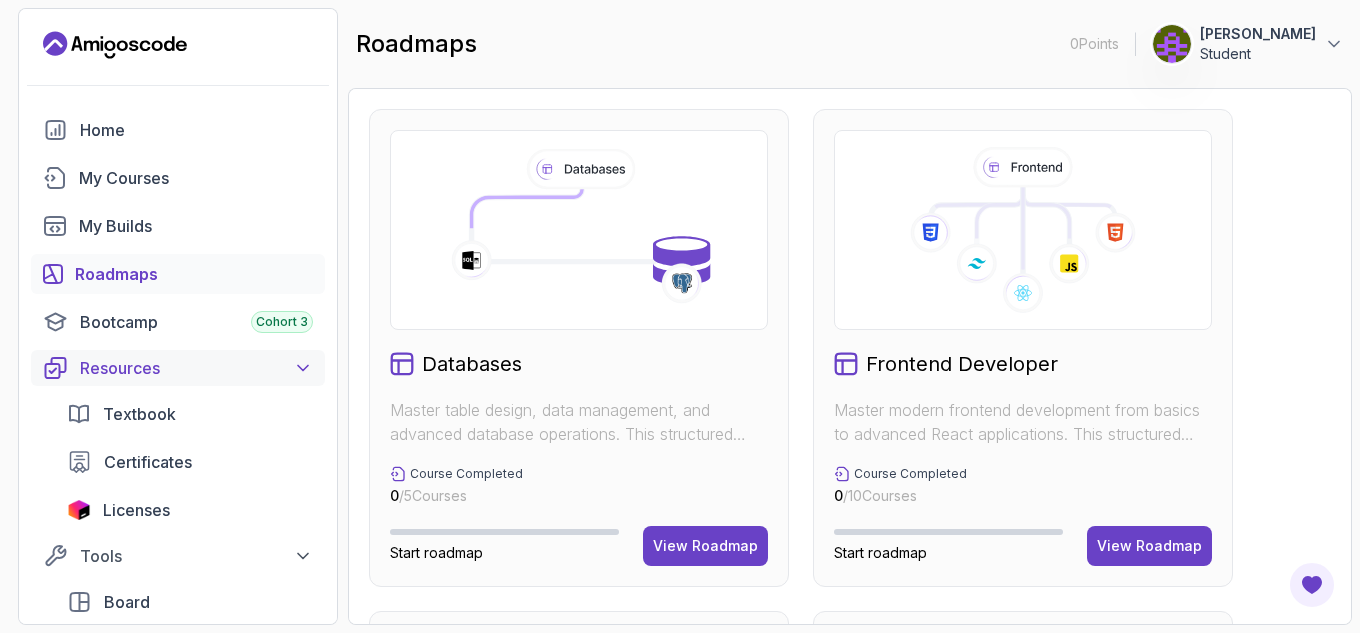 click on "Resources" at bounding box center [196, 368] 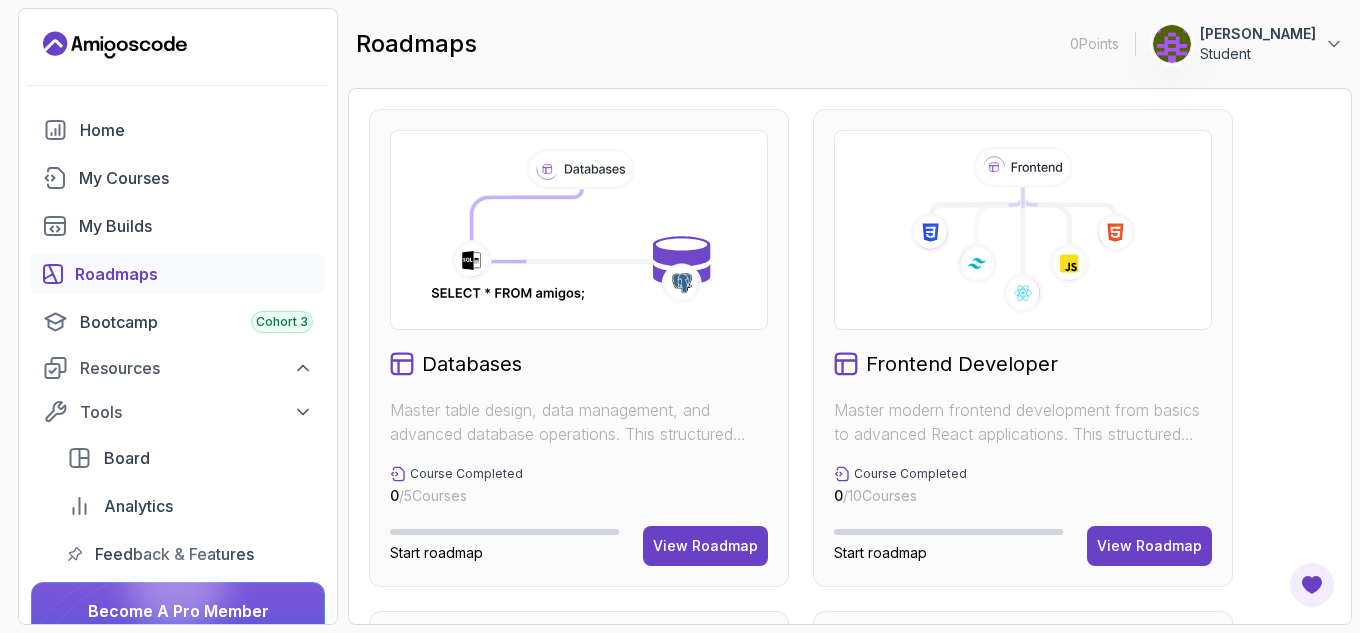 click on "Home My Courses My Builds Roadmaps Bootcamp Cohort 3 Resources Tools Board Analytics Feedback & Features" at bounding box center (178, 342) 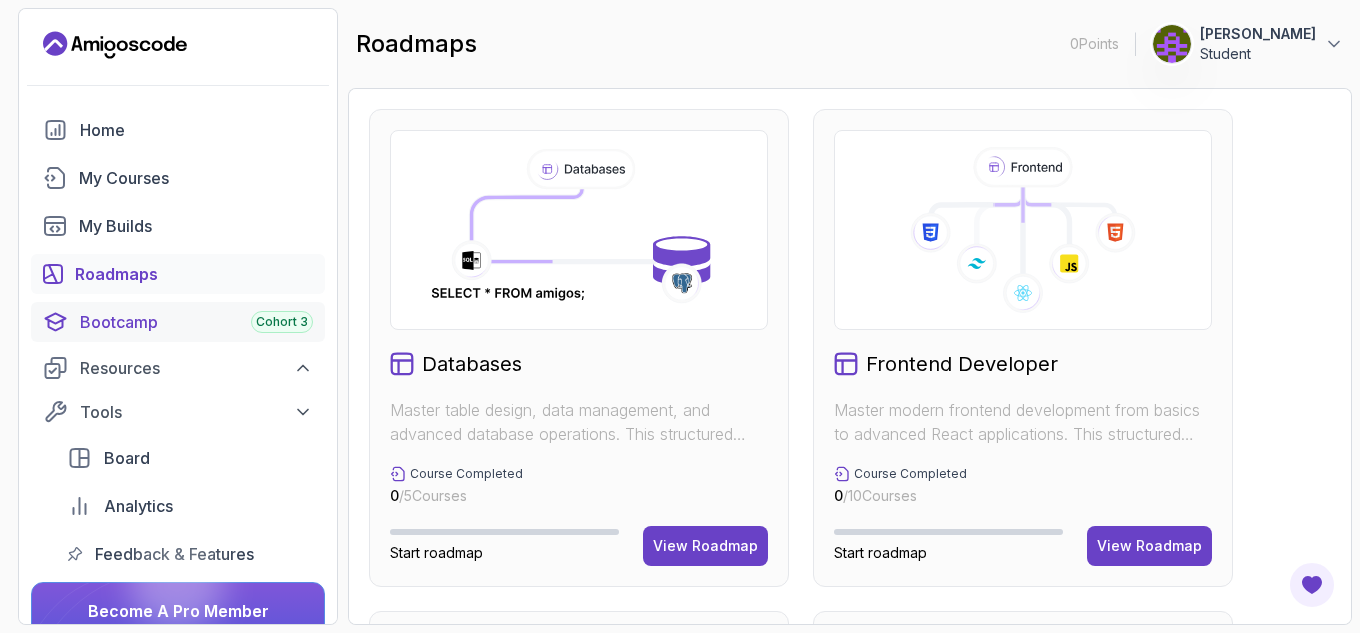 click on "Bootcamp Cohort 3" at bounding box center (196, 322) 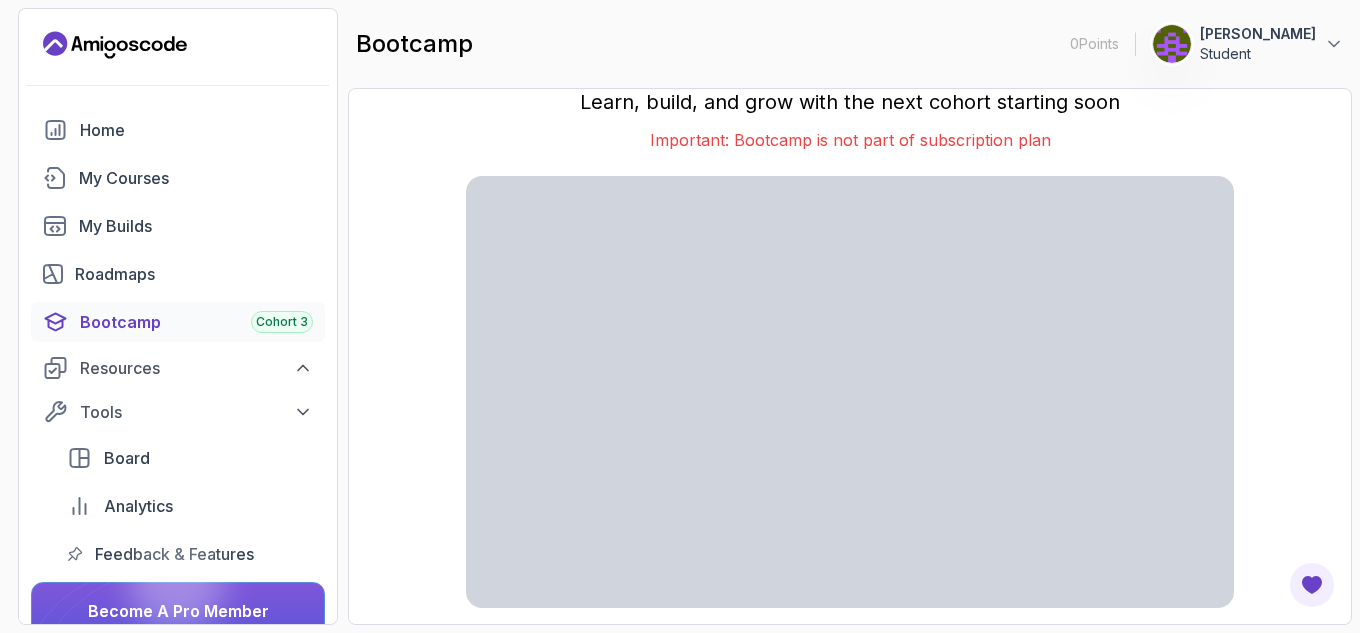 click on "[PERSON_NAME] Student" at bounding box center (1248, 44) 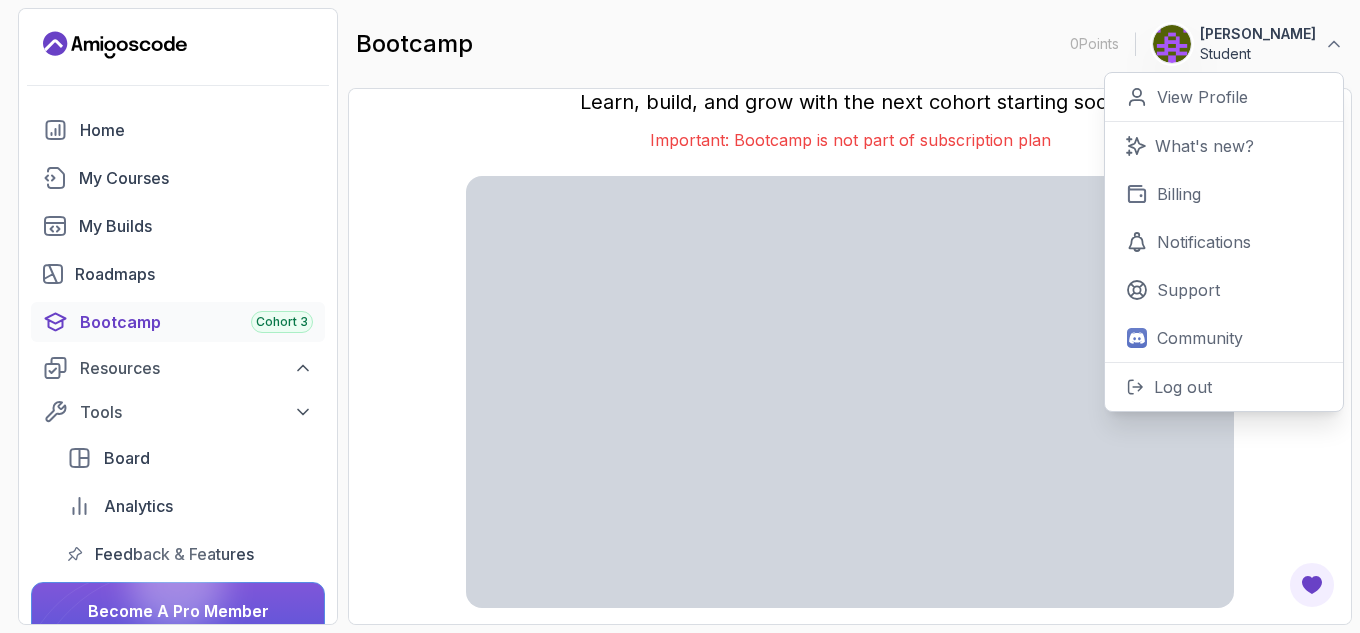click on "0  Points 1 [PERSON_NAME] Student Home My Courses My Builds Roadmaps Bootcamp Cohort 3 Resources Tools Board Analytics Feedback & Features Become A Pro Member Unlock Pro Features and take your journey to the next level Upgrade To Pro bootcamp   0  Points 1 [PERSON_NAME] Student 0  Points View Profile What's new? Billing Notifications Support Community Log out Join the Bootcamp Cohort 3 Learn, build, and grow with the next cohort starting soon Important: Bootcamp is not part of subscription plan Join Cohort 3 Learn More About the Bootcamp" at bounding box center [680, 316] 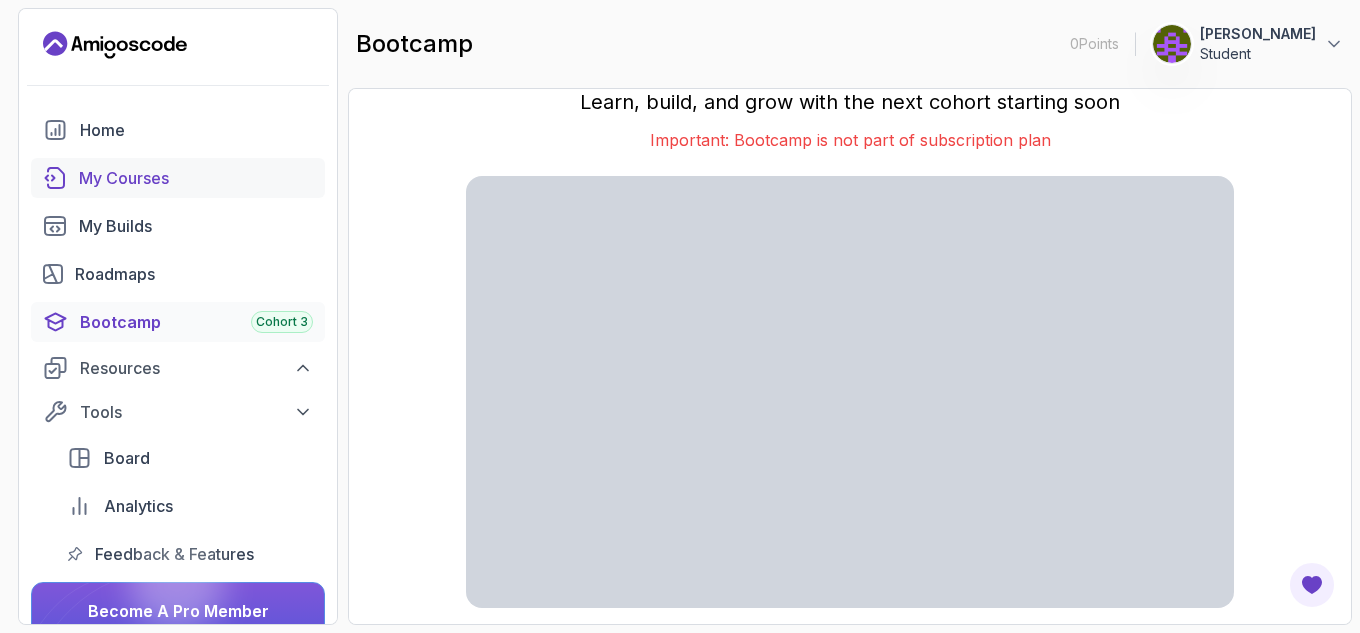click on "My Courses" at bounding box center [178, 178] 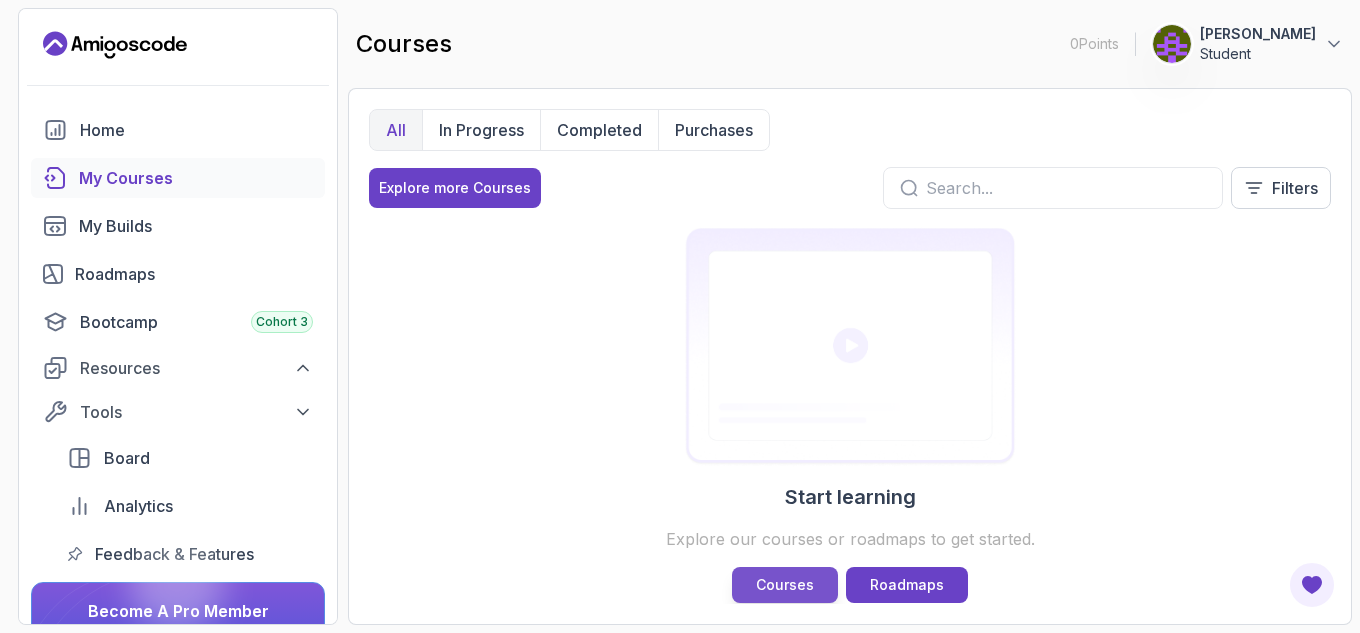 click on "Courses" at bounding box center (785, 585) 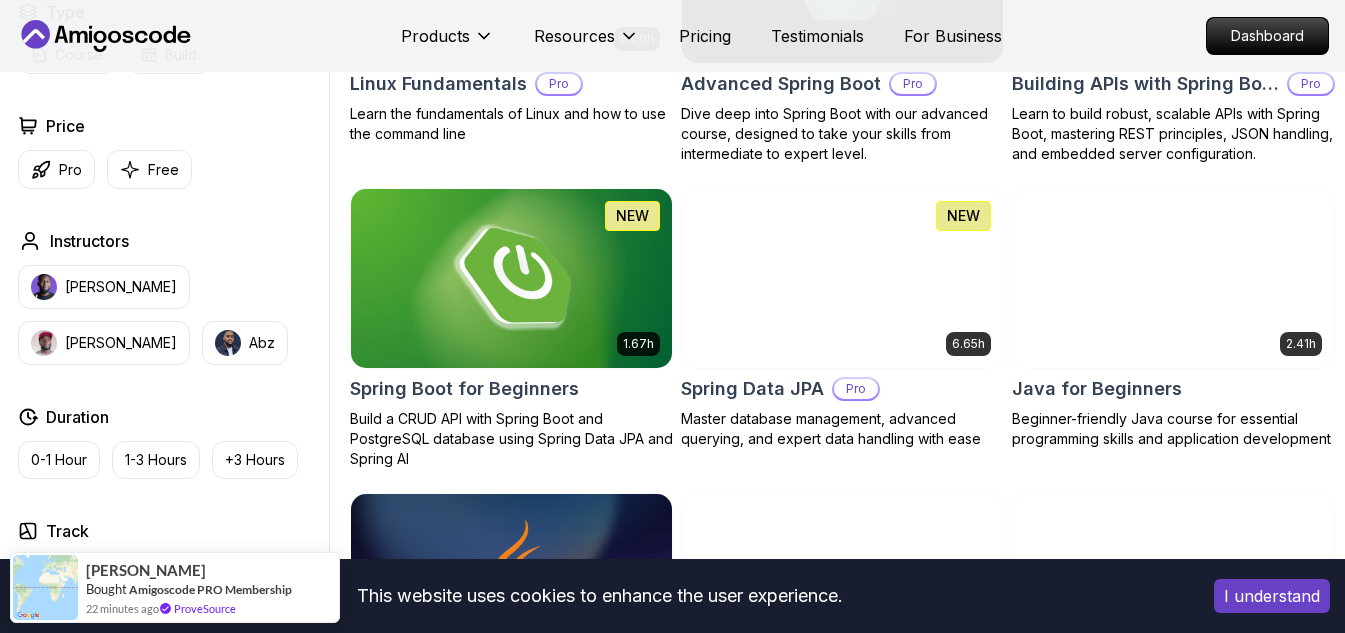 scroll, scrollTop: 751, scrollLeft: 0, axis: vertical 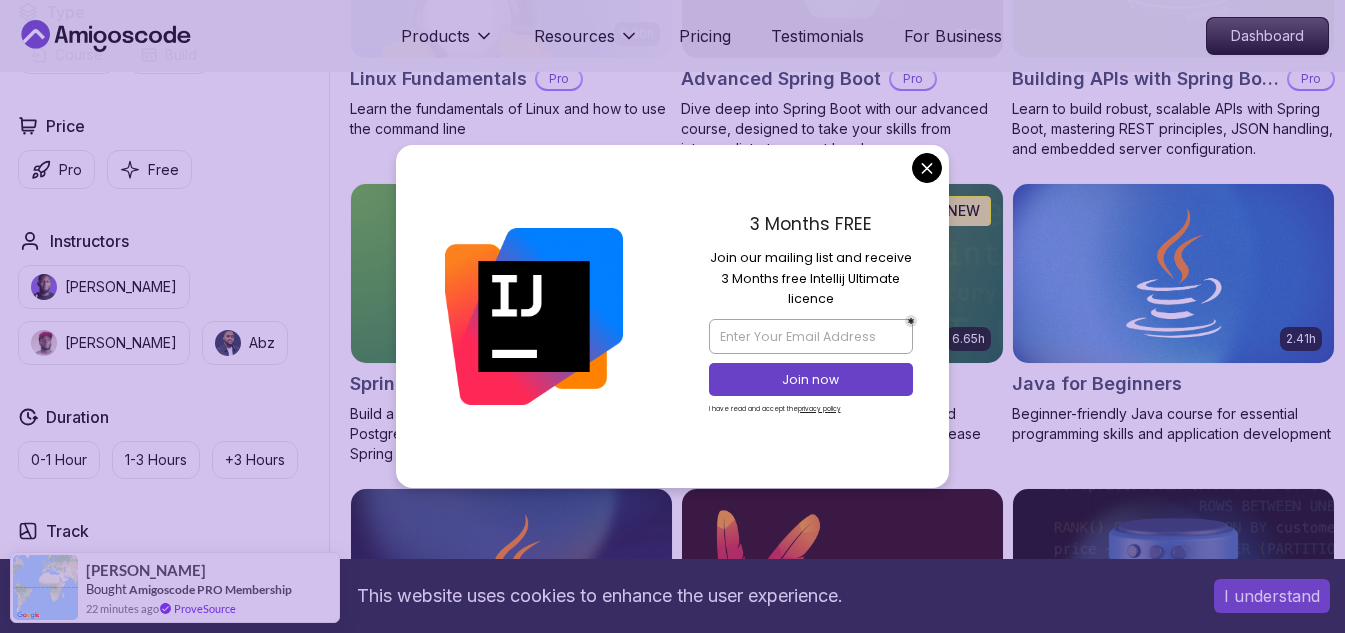 click on "Dive deep into Spring Boot with our advanced course, designed to take your skills from intermediate to expert level." at bounding box center [842, 129] 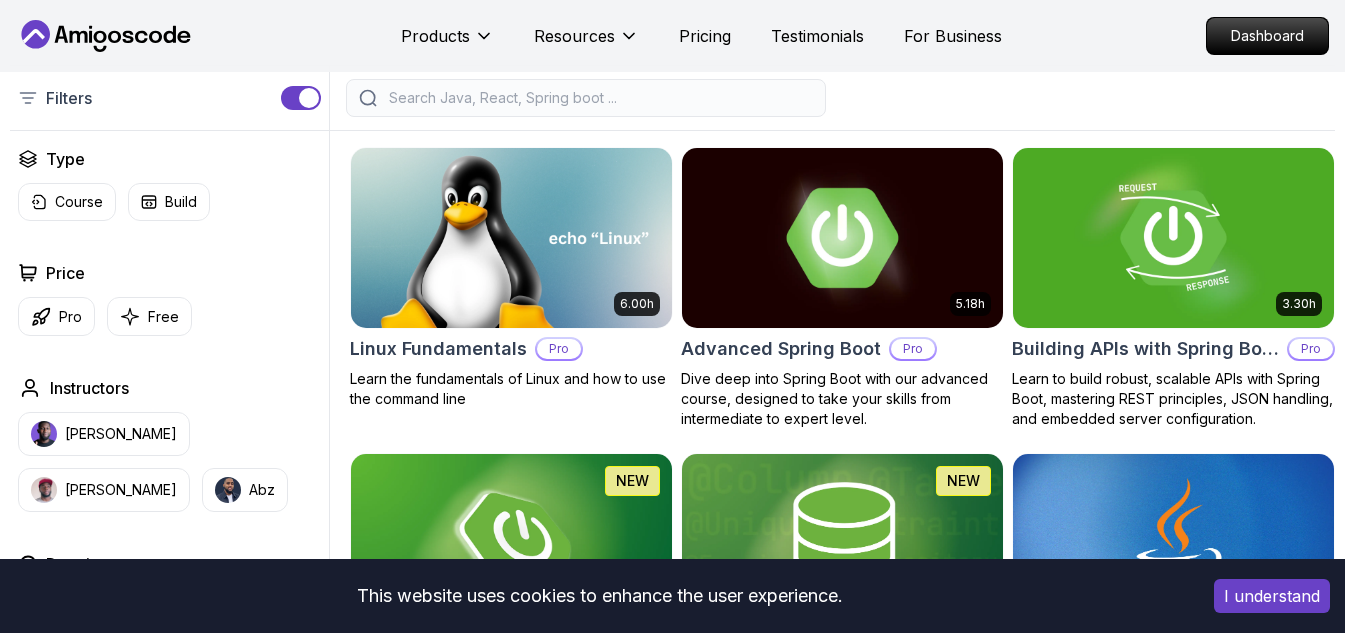 scroll, scrollTop: 751, scrollLeft: 0, axis: vertical 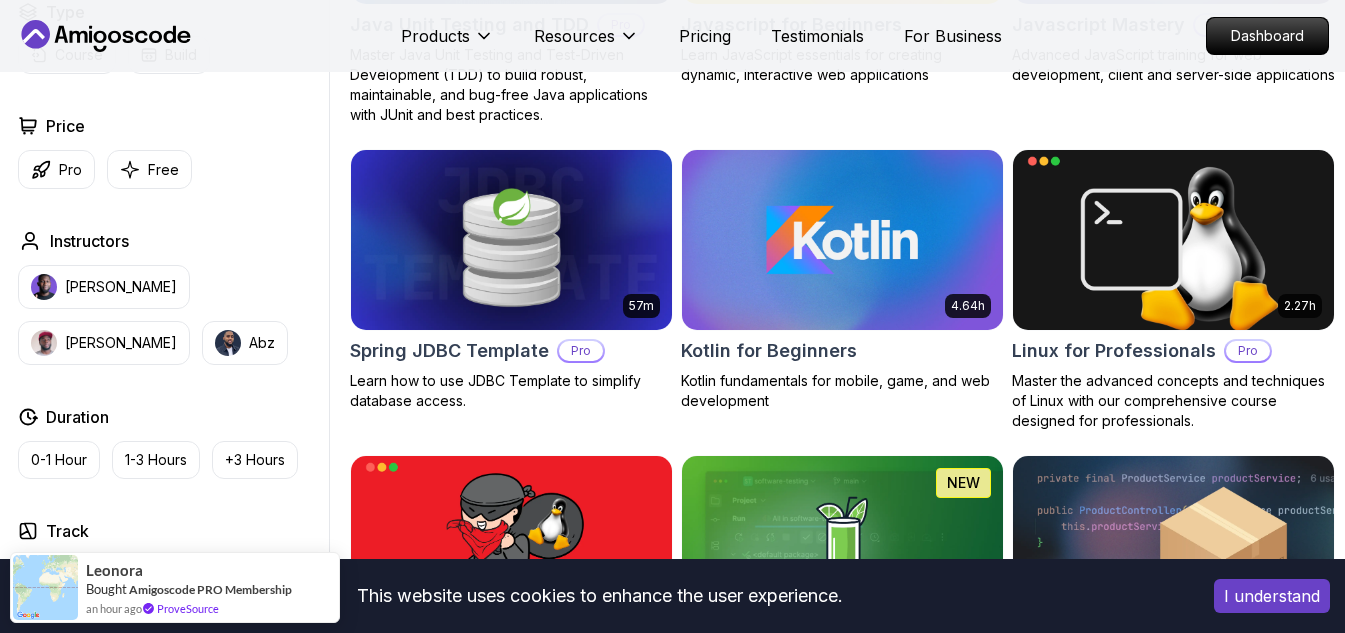 click on "I understand" at bounding box center [1272, 596] 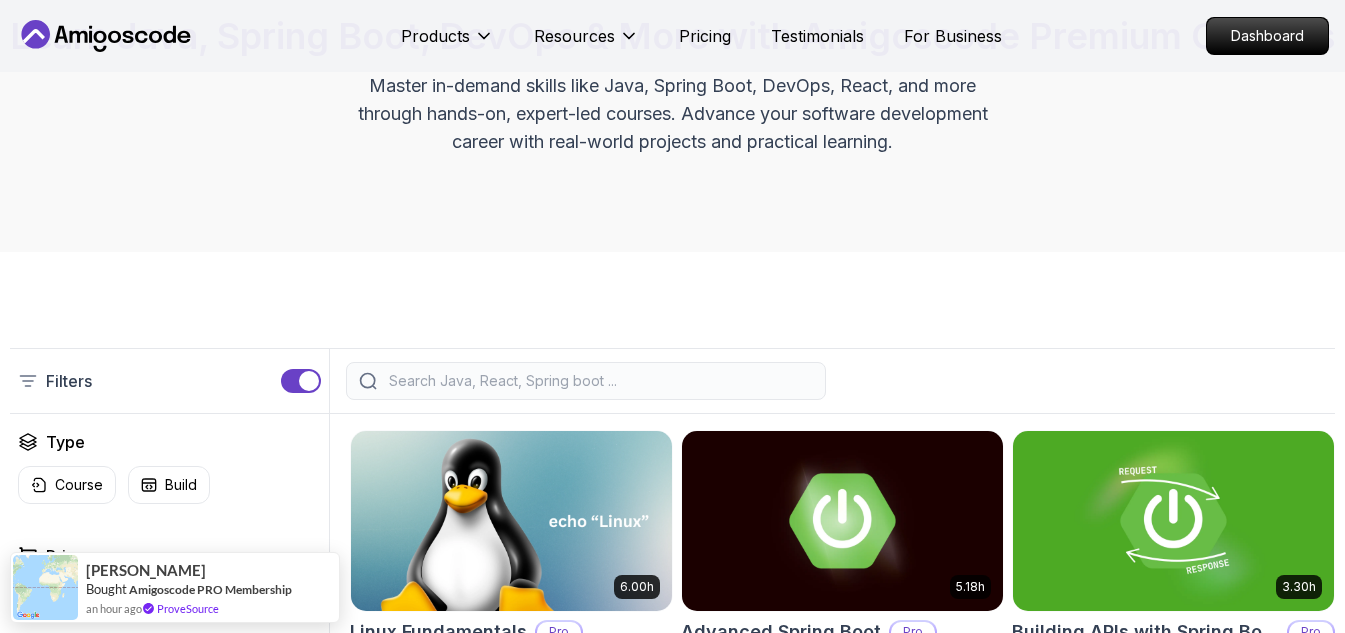scroll, scrollTop: 751, scrollLeft: 0, axis: vertical 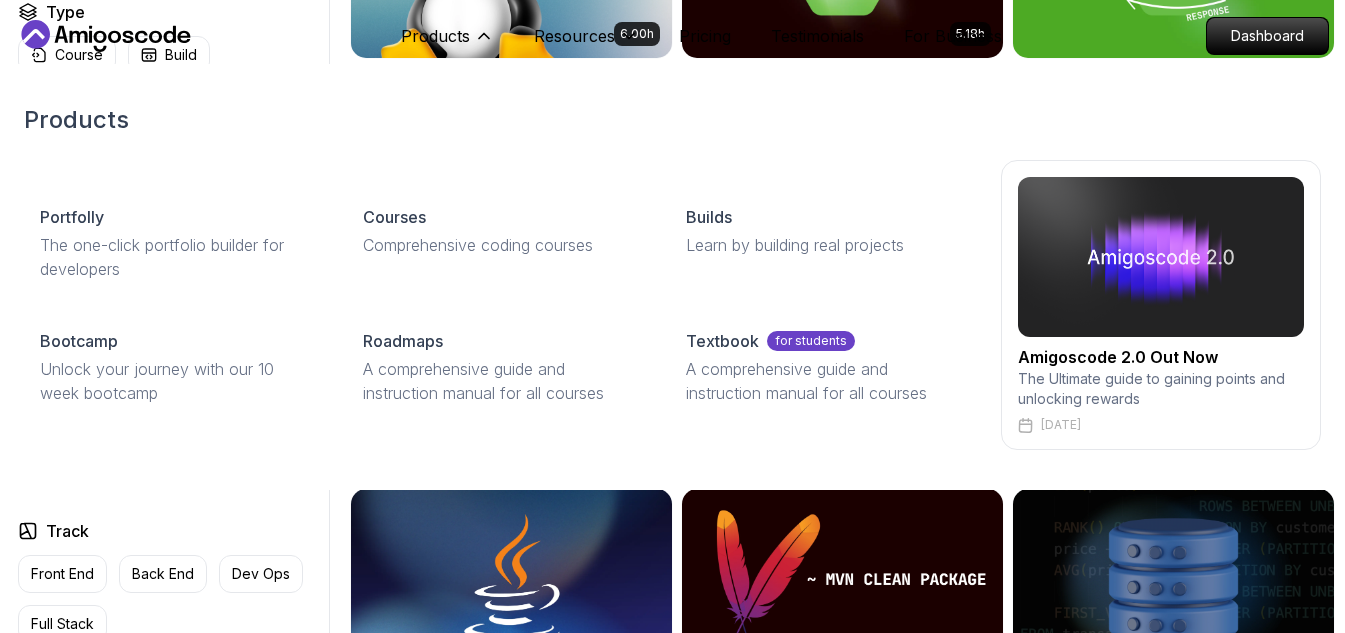 click on "Products Portfolly The one-click portfolio builder for developers Courses Comprehensive coding courses Builds Learn by building real projects Bootcamp Unlock your journey with our 10 week bootcamp Roadmaps A comprehensive guide and instruction manual for all courses Textbook for students A comprehensive guide and instruction manual for all courses Amigoscode 2.0 Out Now The Ultimate guide to gaining points and unlocking rewards [DATE]" at bounding box center (672, 277) 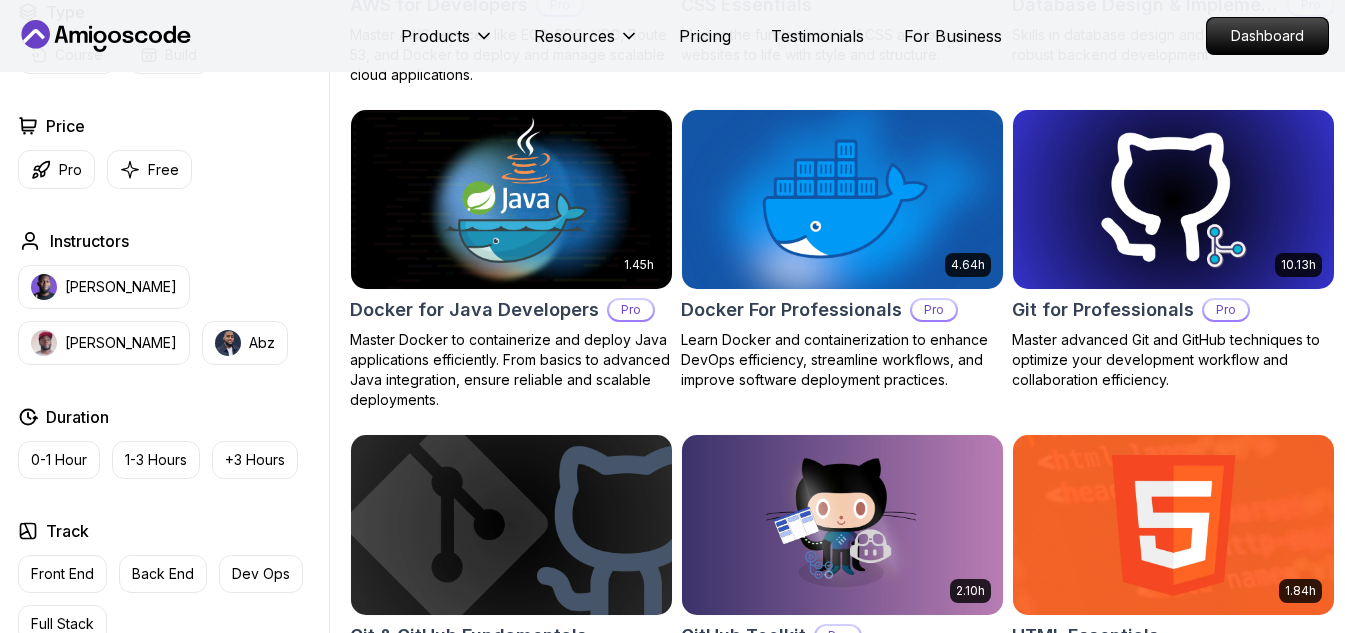 scroll, scrollTop: 1723, scrollLeft: 0, axis: vertical 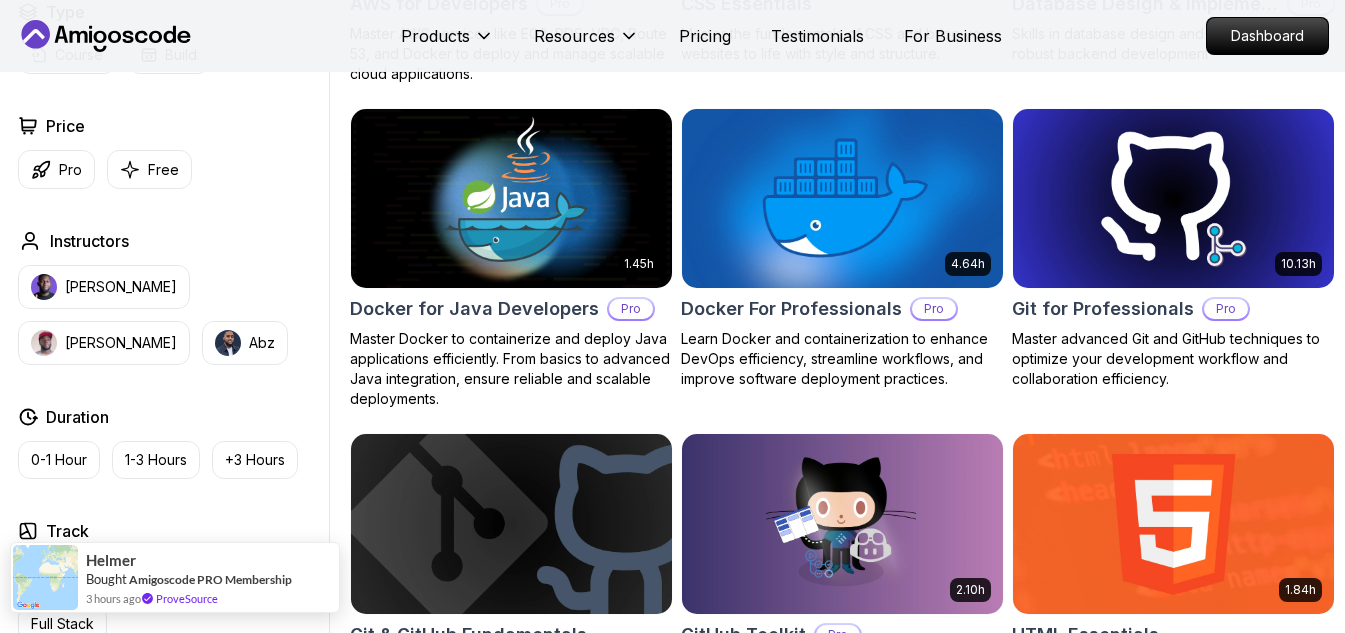 click on "Helmer" at bounding box center [209, 561] 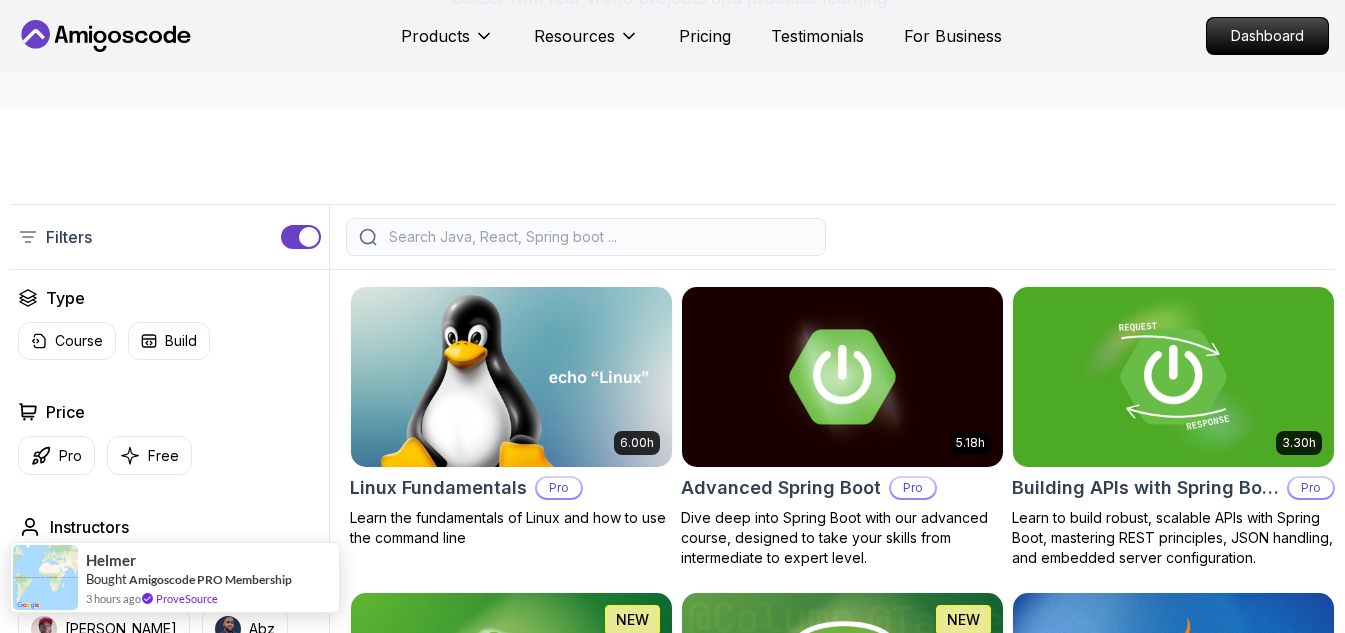 scroll, scrollTop: 332, scrollLeft: 0, axis: vertical 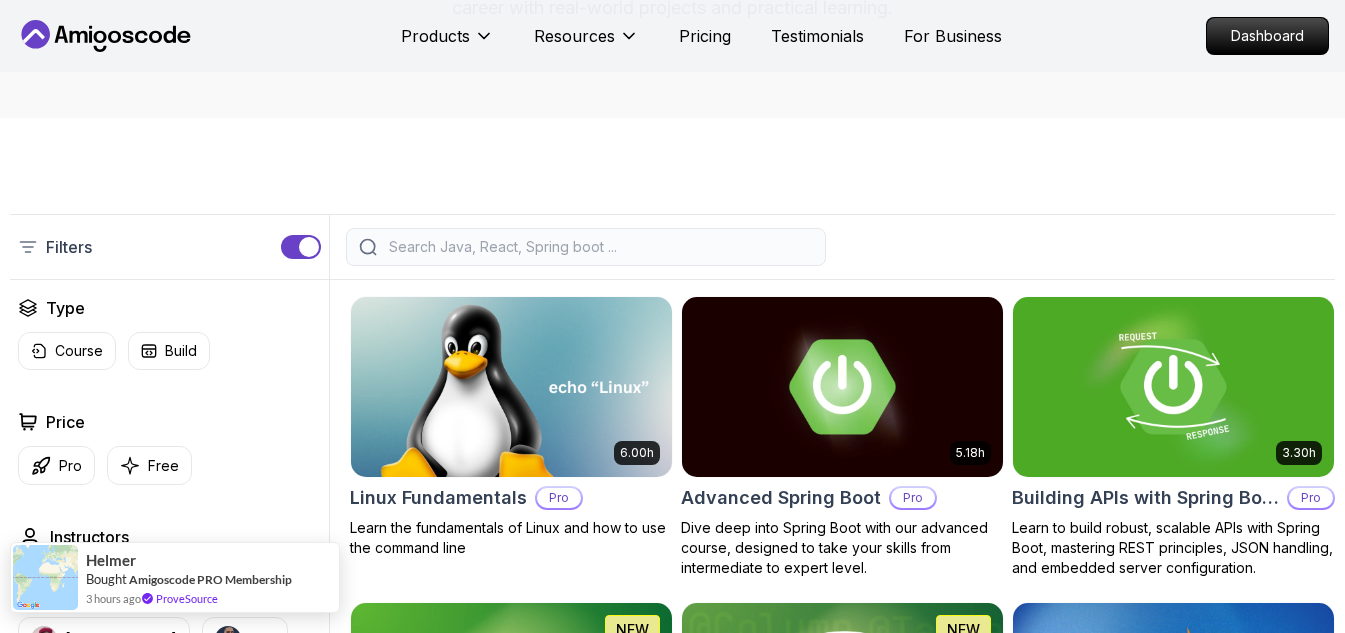 click at bounding box center [45, 577] 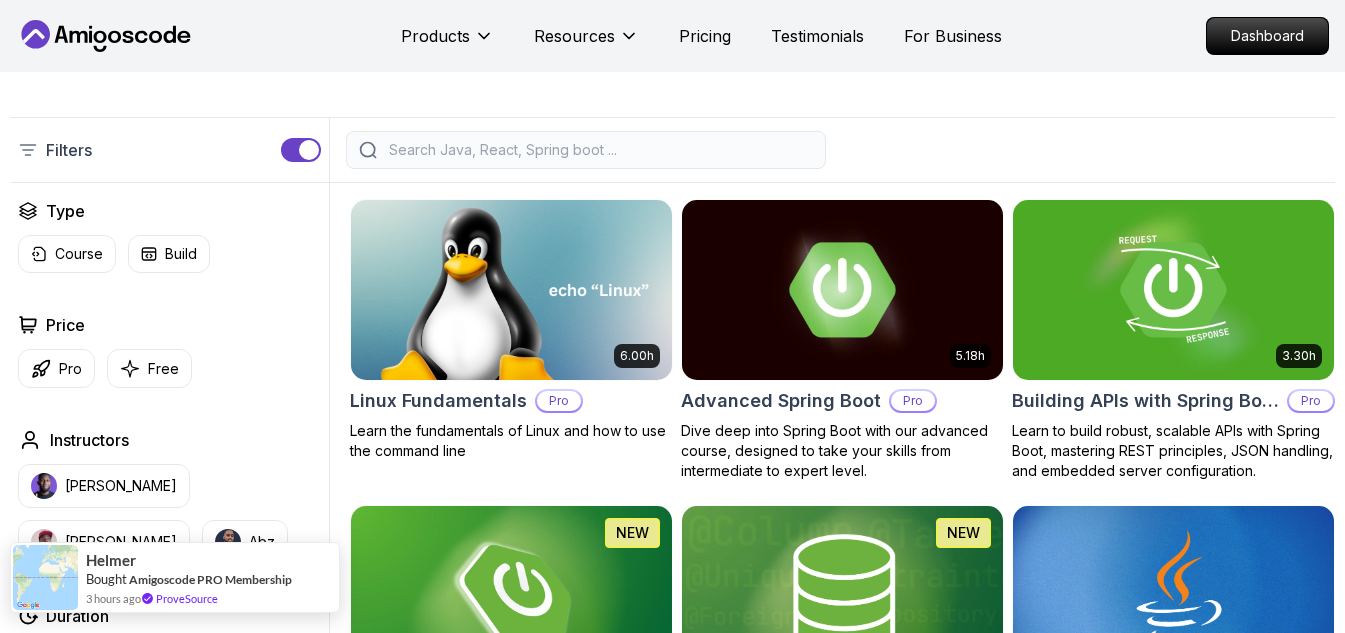 scroll, scrollTop: 430, scrollLeft: 0, axis: vertical 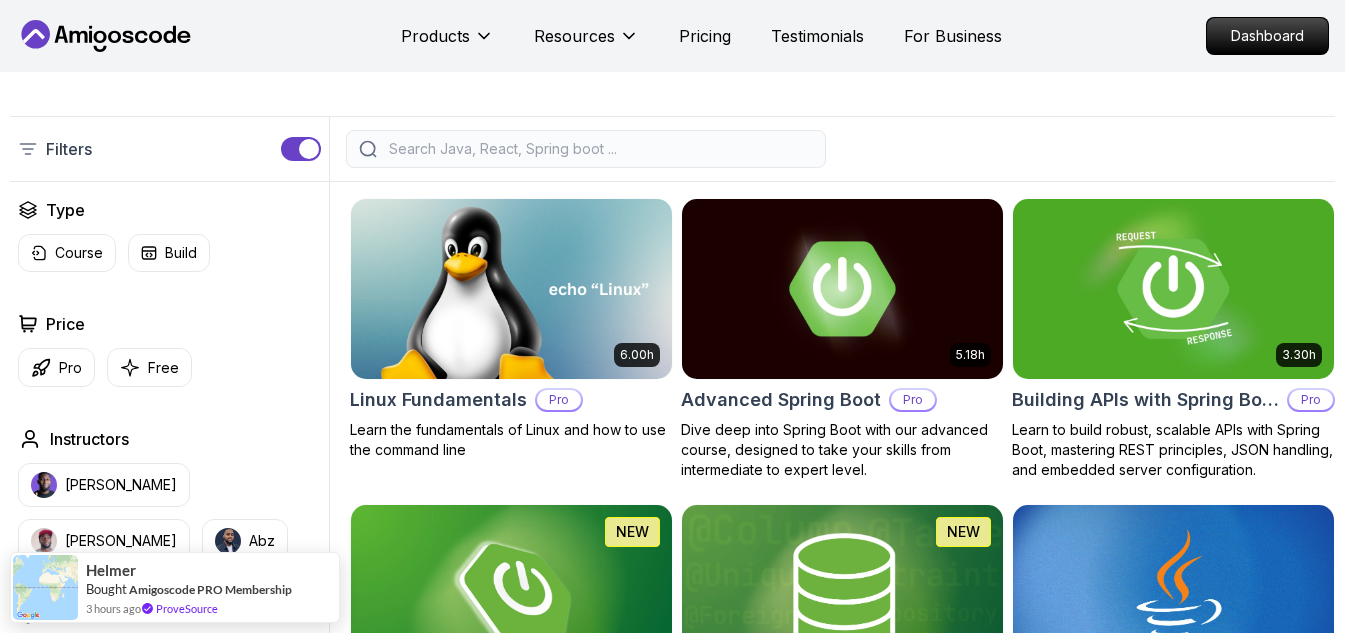 click on "Building APIs with Spring Boot" at bounding box center [1145, 400] 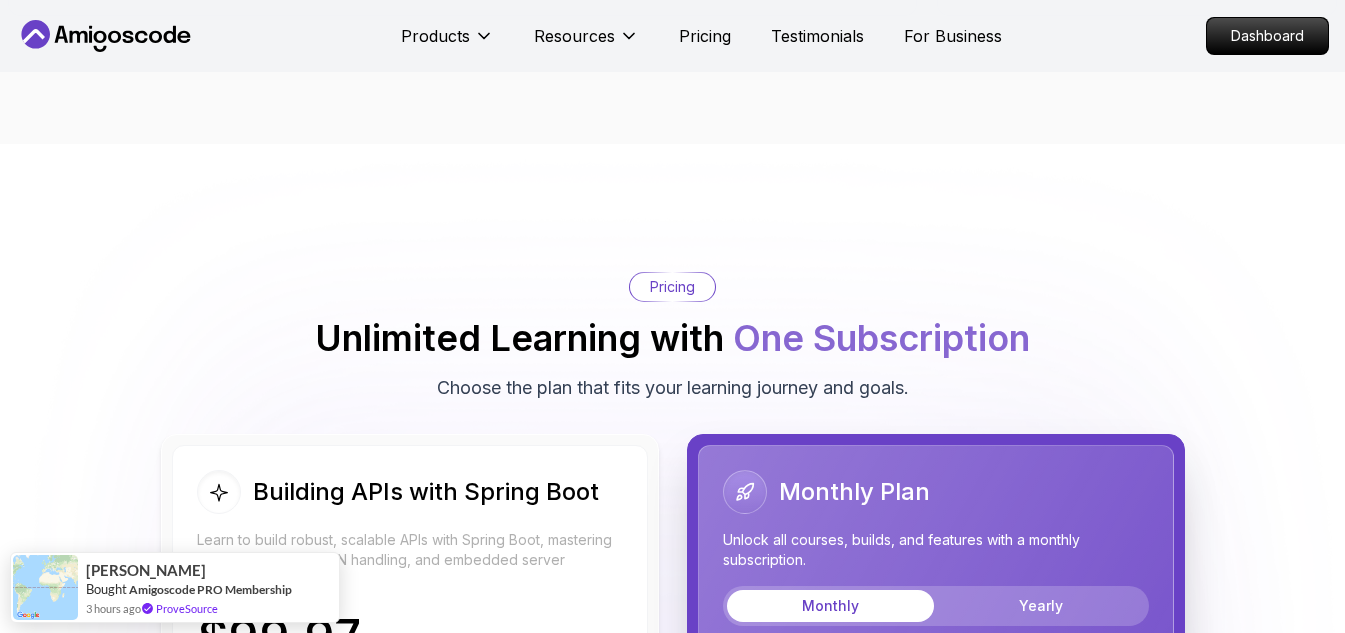 scroll, scrollTop: 4361, scrollLeft: 0, axis: vertical 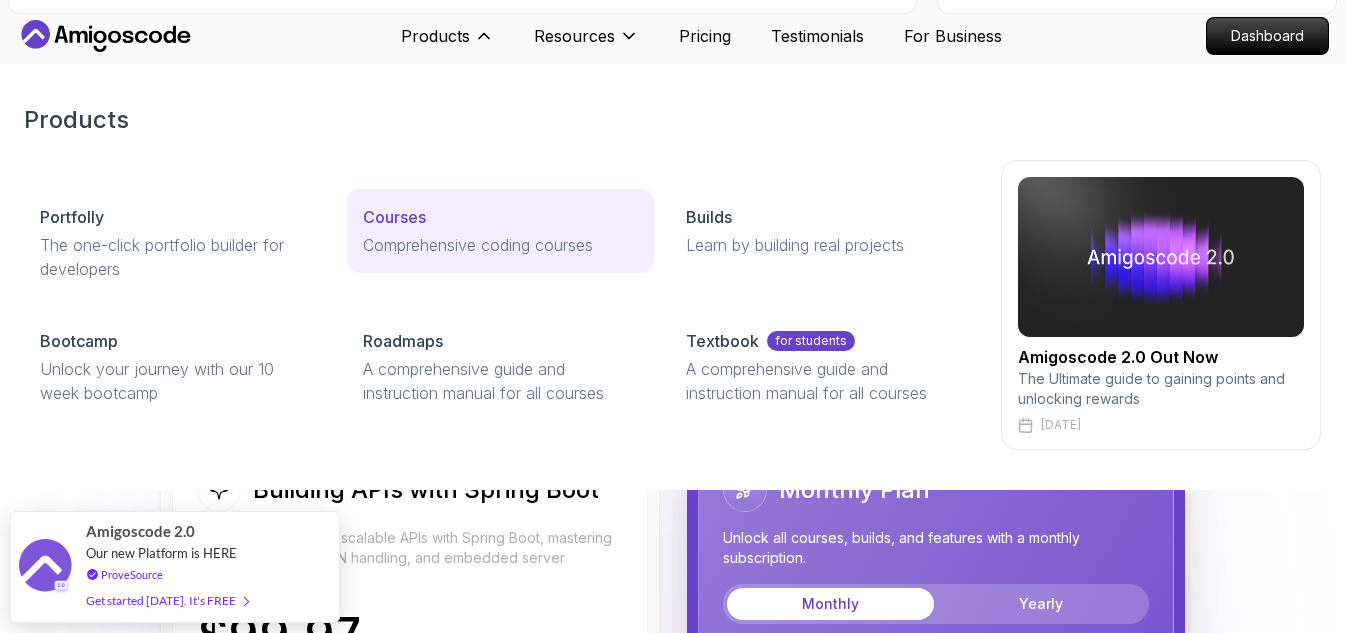 click on "Courses" at bounding box center (394, 217) 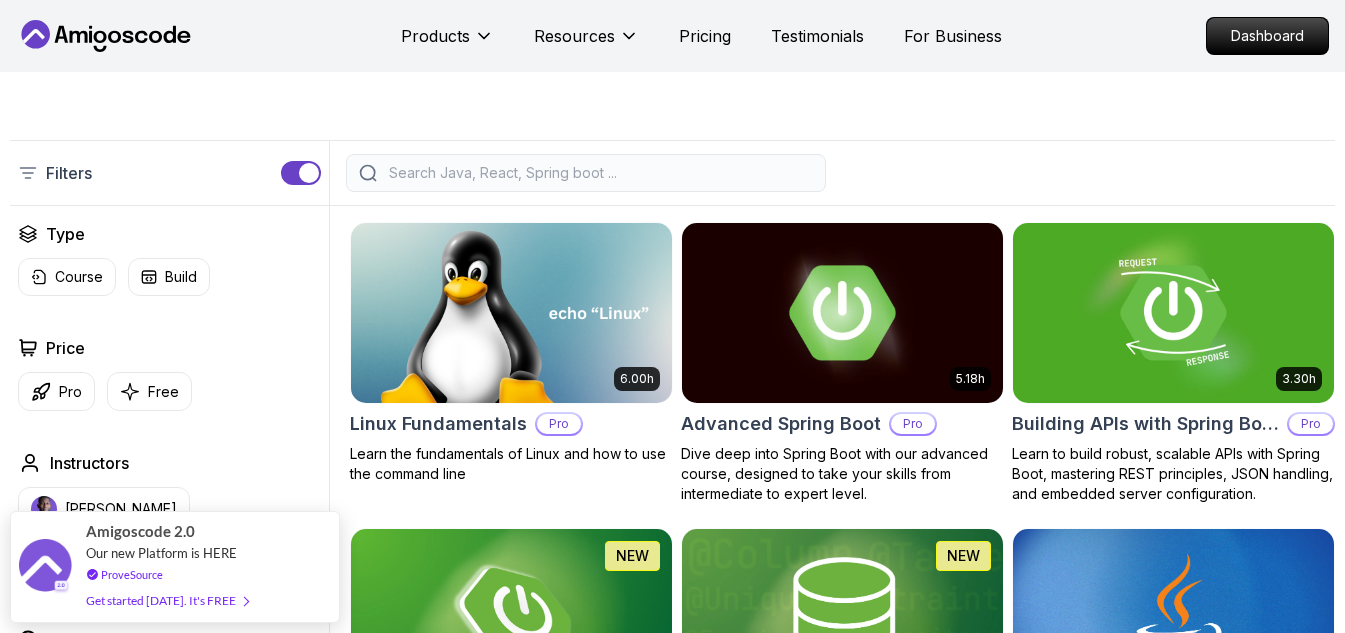 scroll, scrollTop: 0, scrollLeft: 0, axis: both 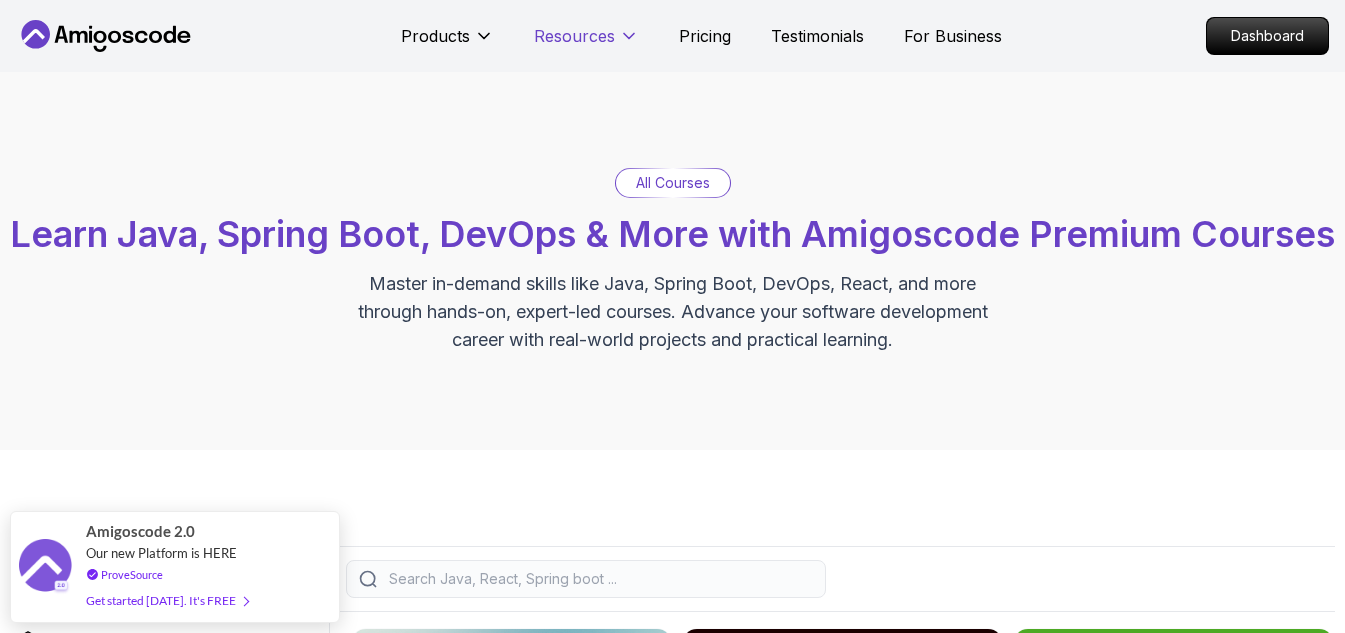 click on "Resources" at bounding box center (574, 36) 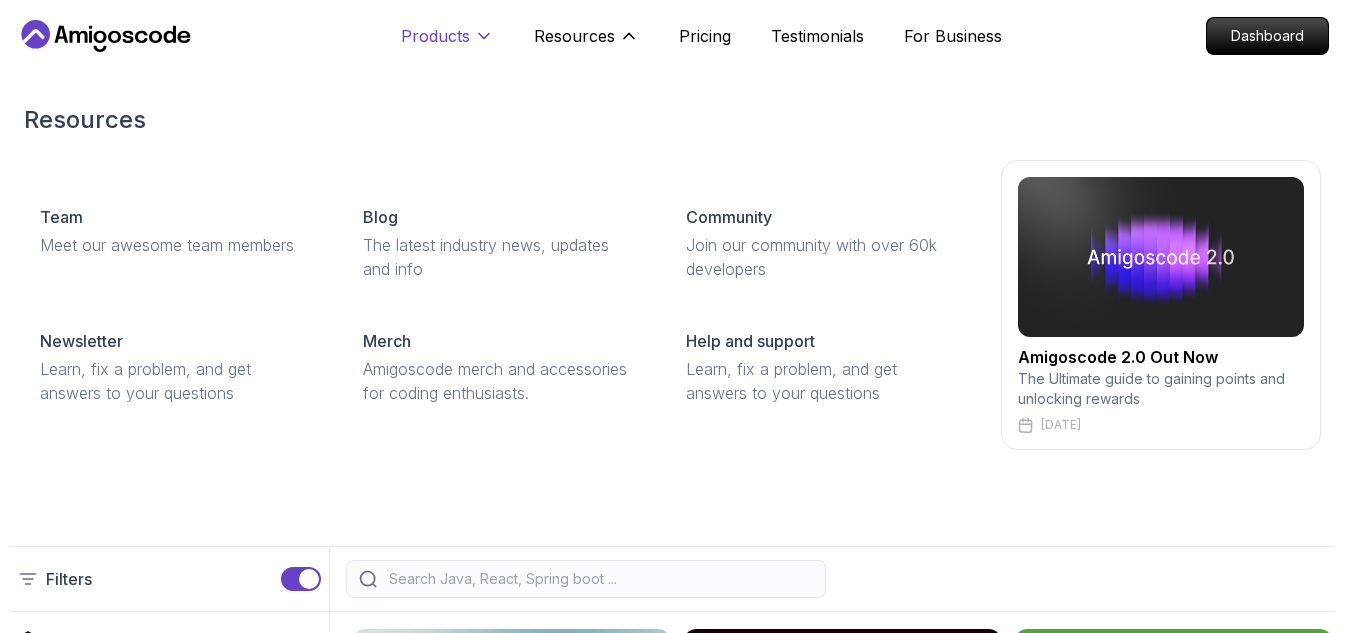 click on "Products" at bounding box center [435, 36] 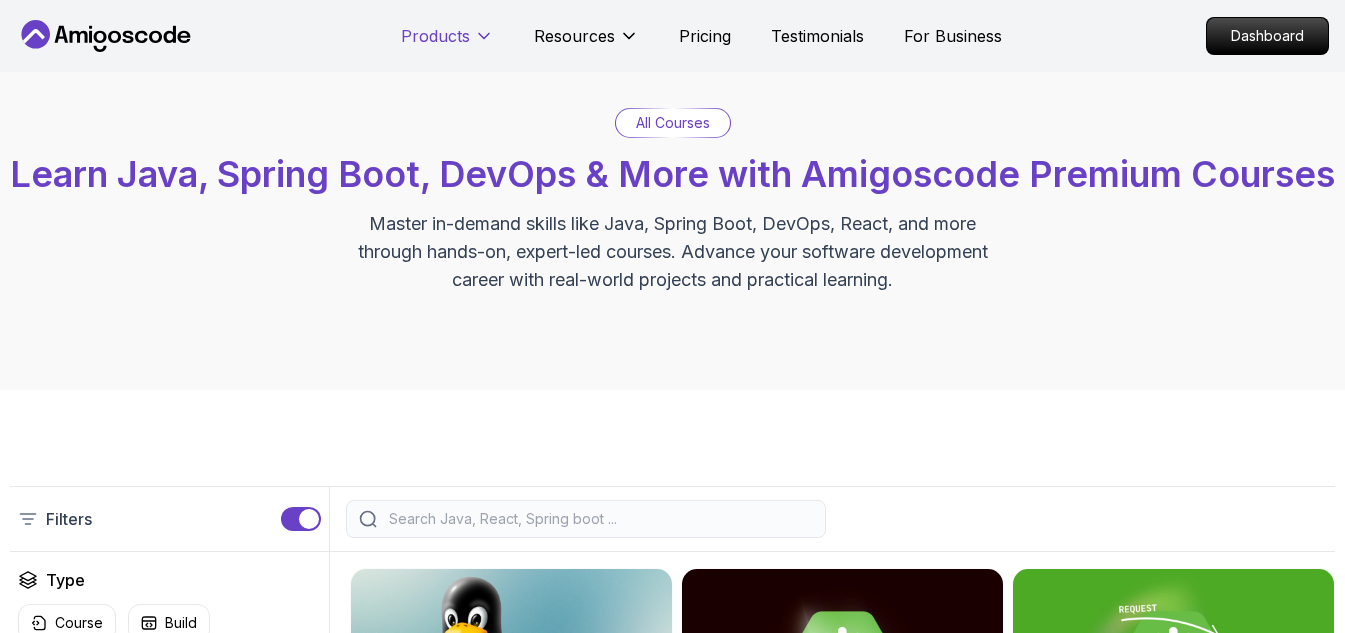 scroll, scrollTop: 62, scrollLeft: 0, axis: vertical 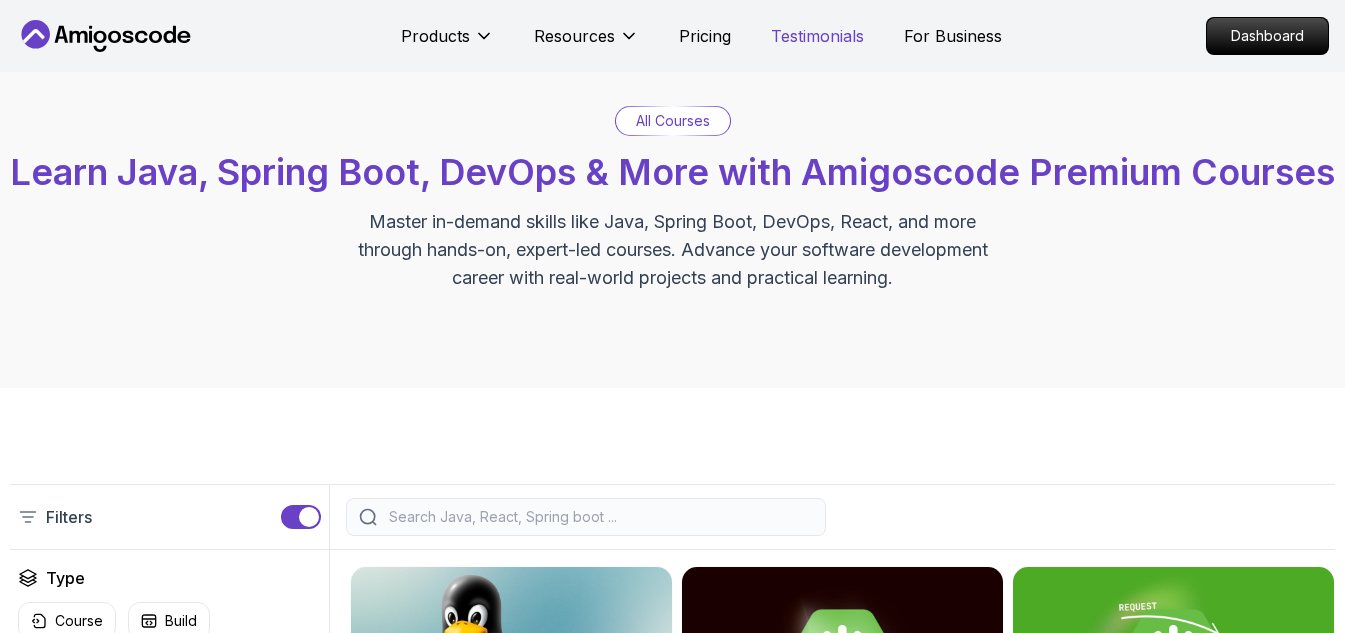 click on "Testimonials" at bounding box center (817, 36) 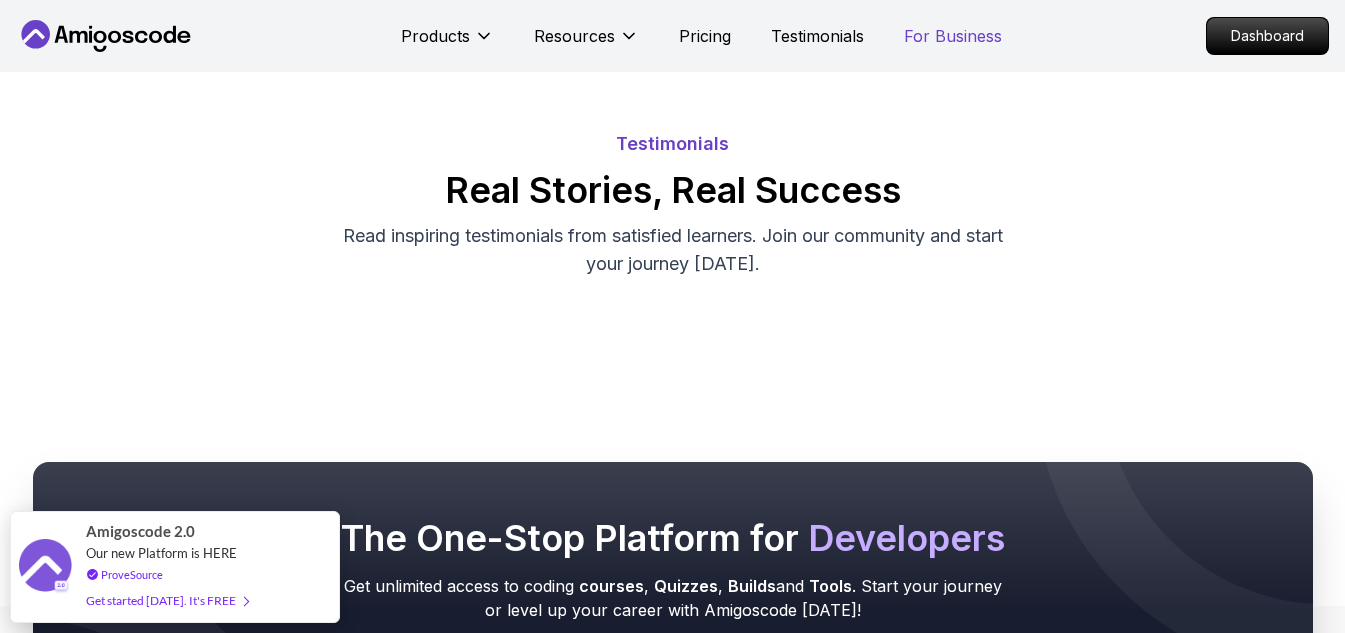 click on "For Business" at bounding box center [953, 36] 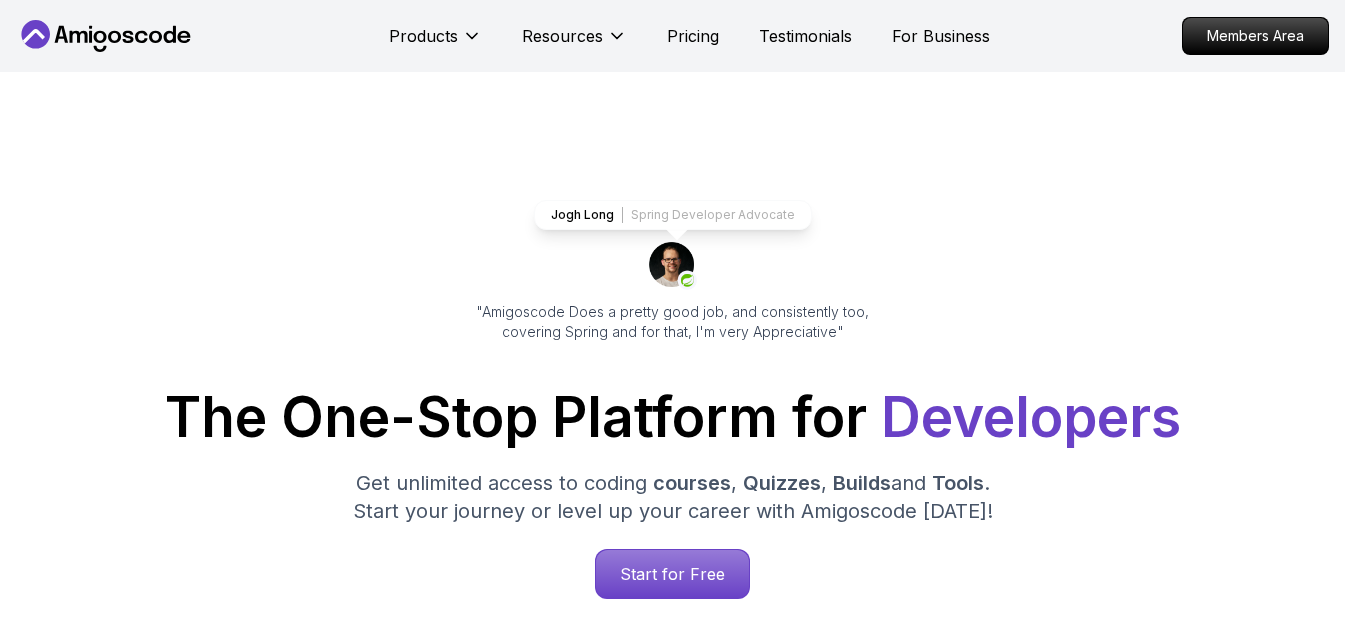 scroll, scrollTop: 0, scrollLeft: 0, axis: both 